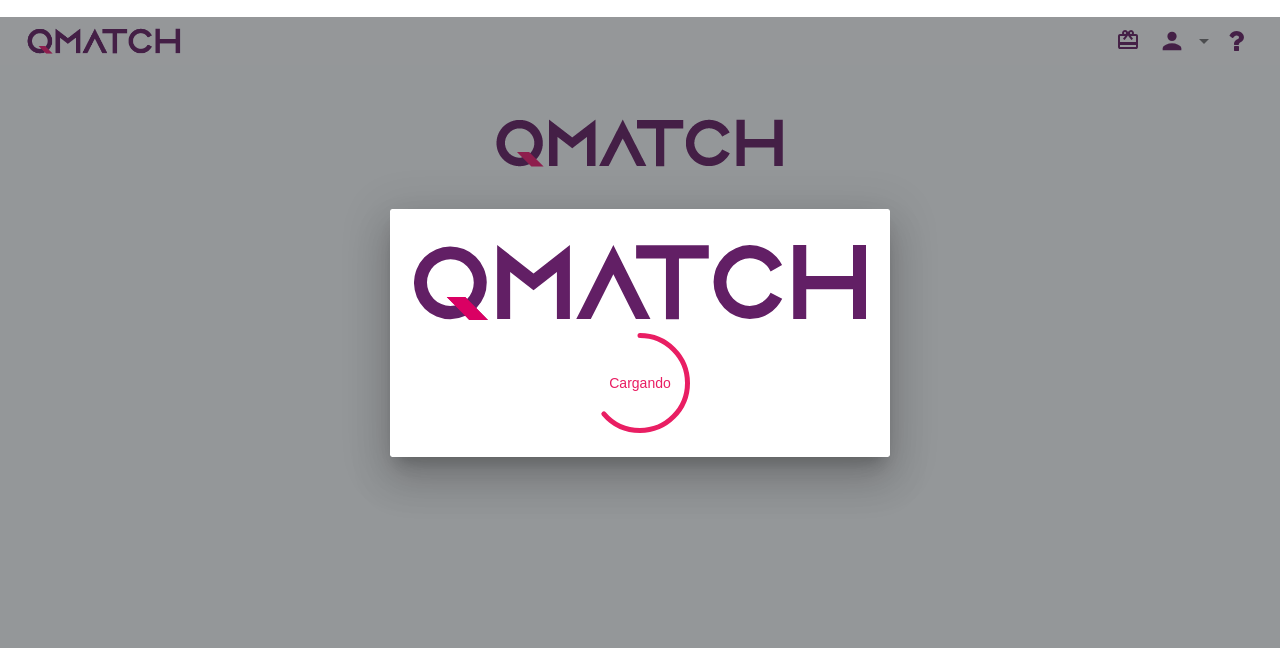 scroll, scrollTop: 0, scrollLeft: 0, axis: both 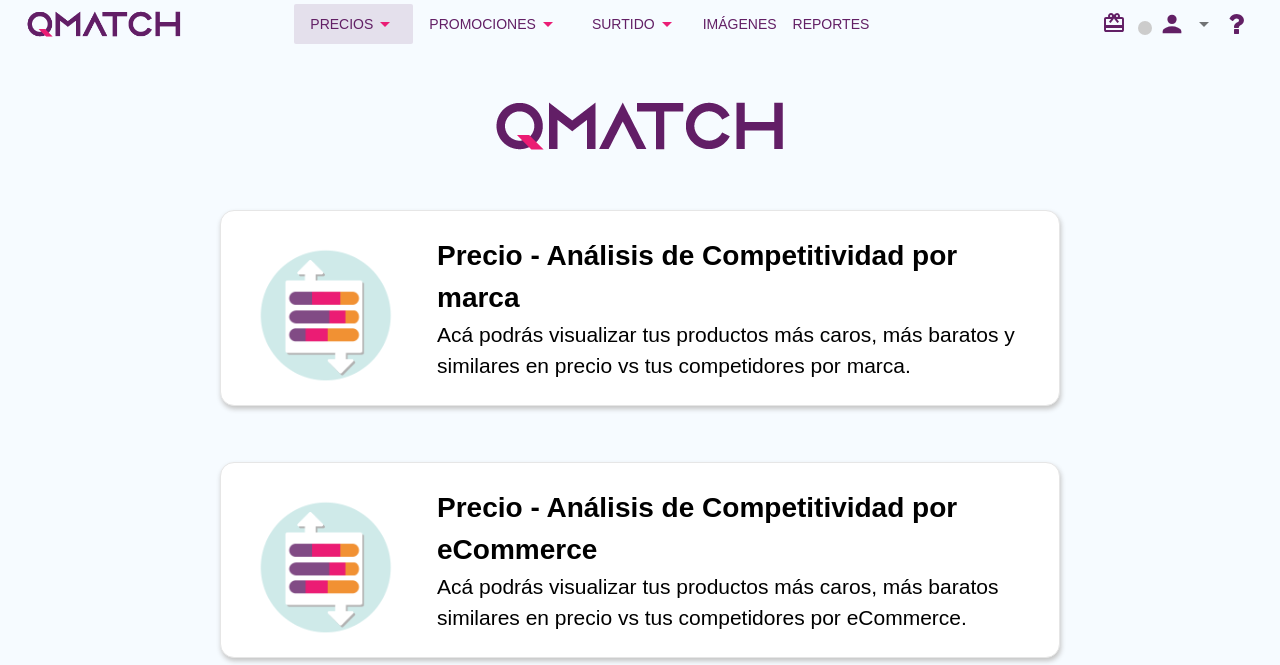 click on "Precios
arrow_drop_down" at bounding box center (353, 24) 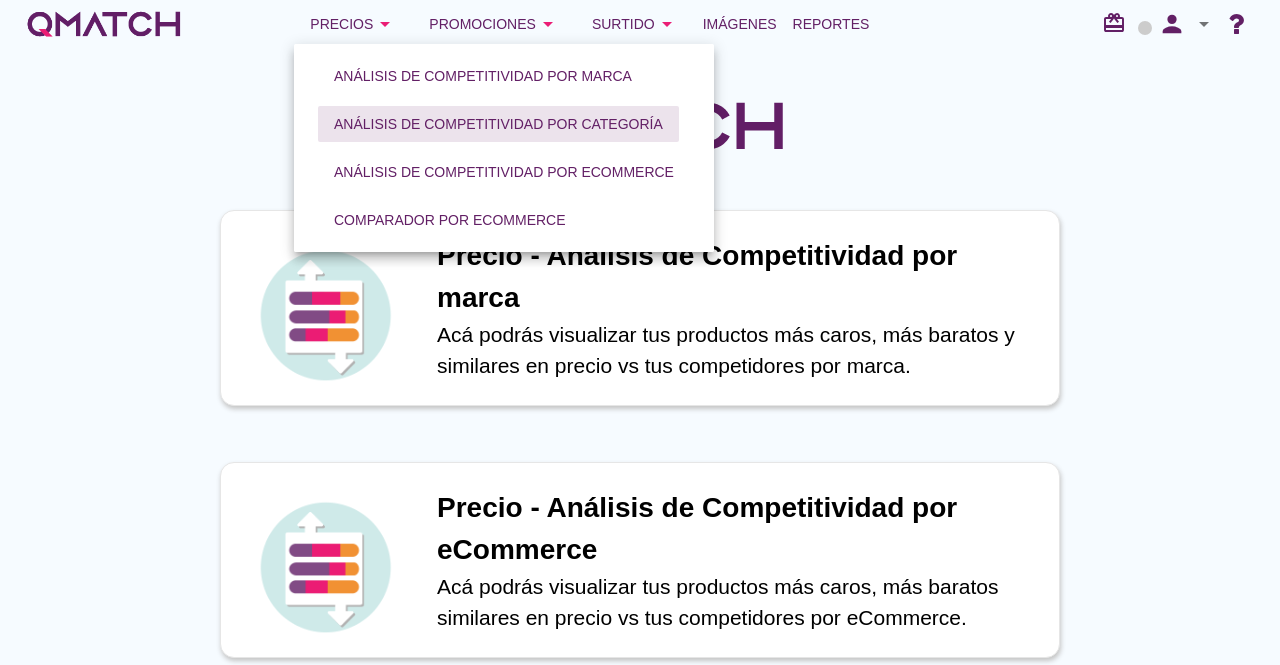 click on "Análisis de competitividad por categoría" at bounding box center (498, 124) 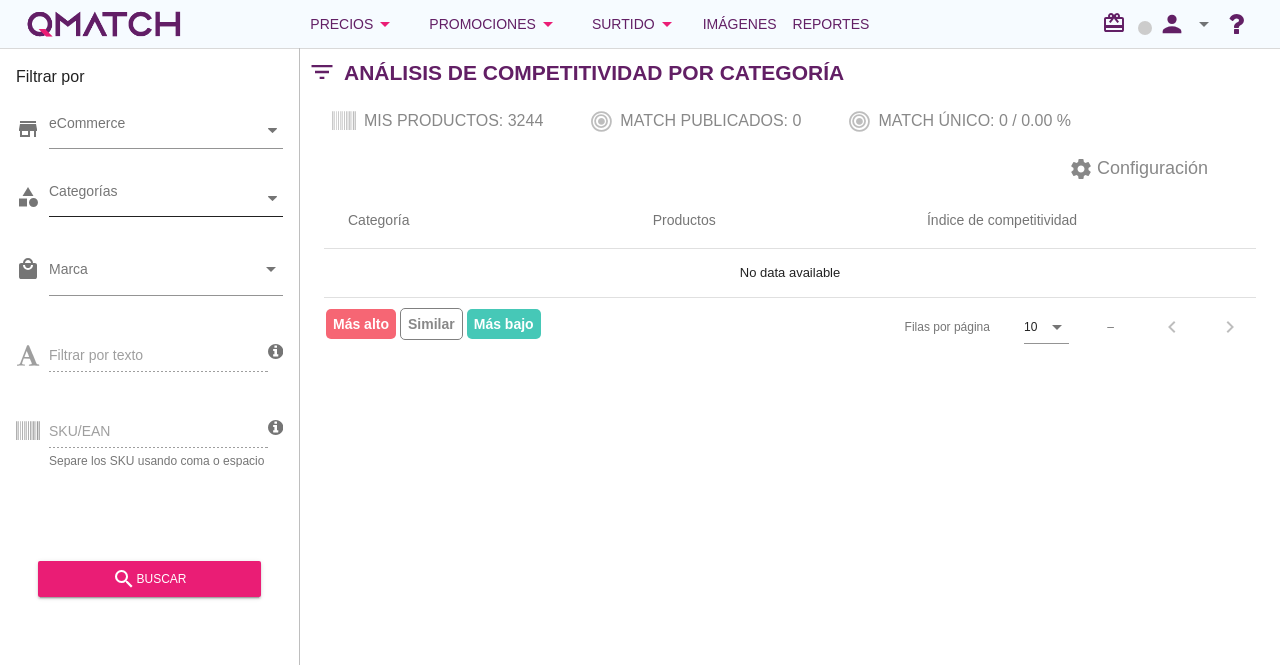 click at bounding box center [272, 130] 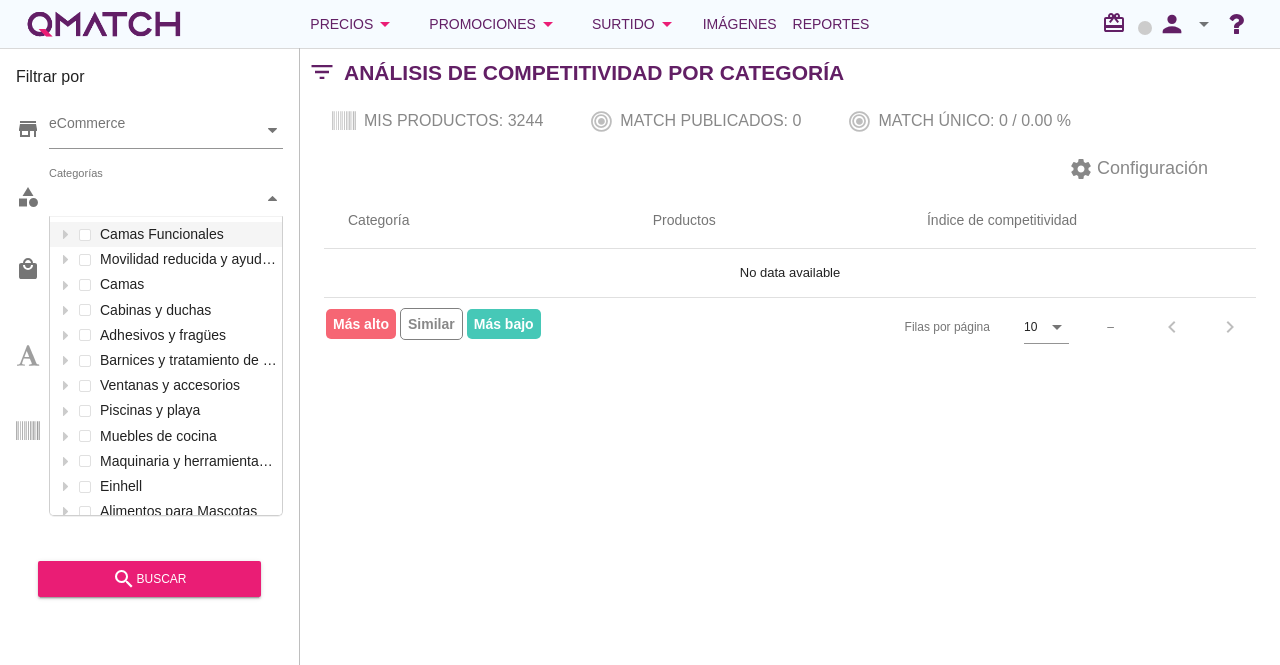 scroll, scrollTop: 301, scrollLeft: 234, axis: both 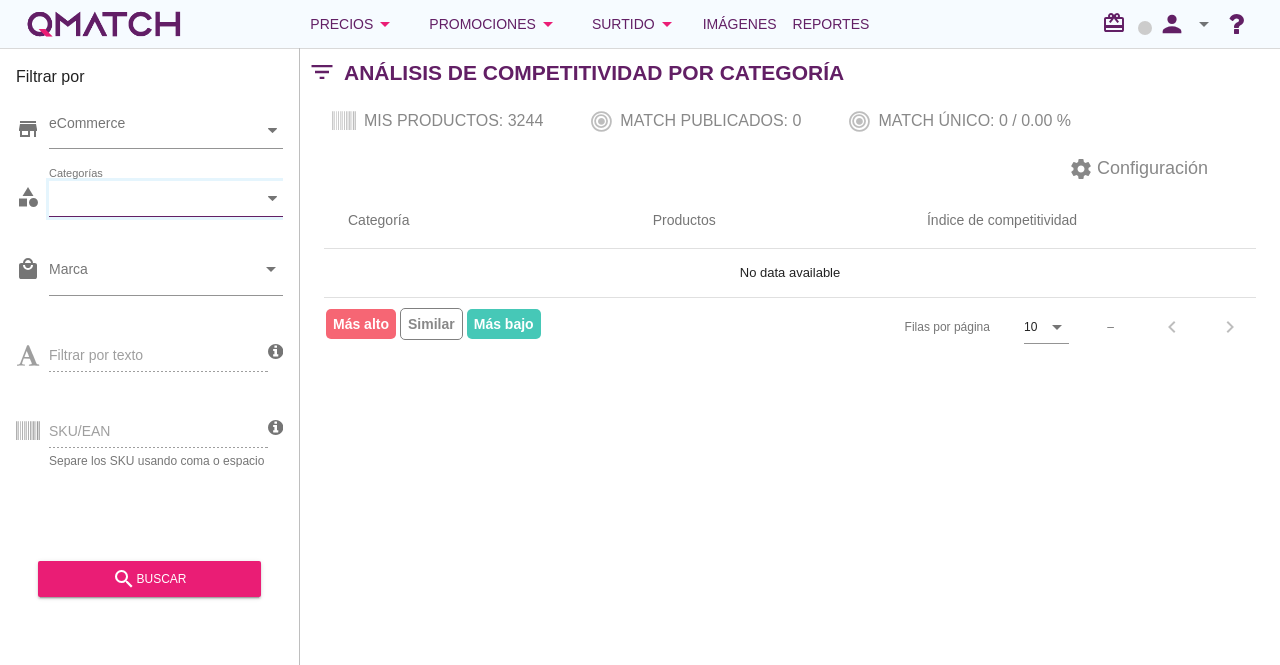 click at bounding box center (272, 198) 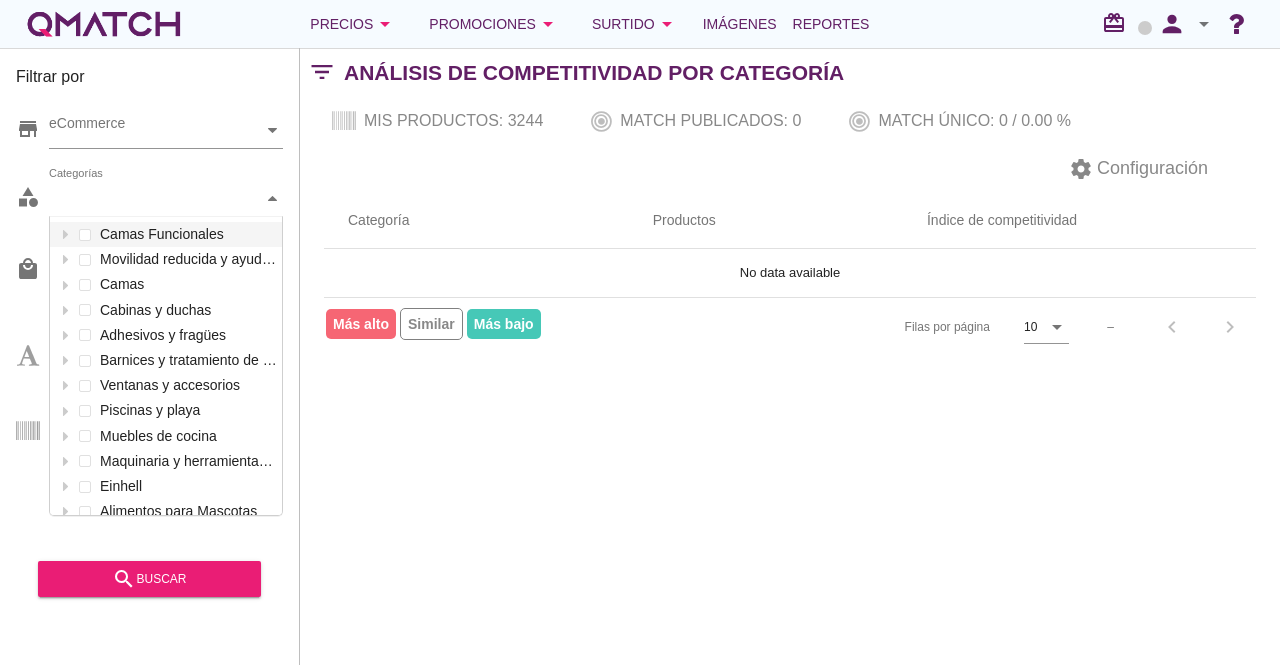 click at bounding box center (272, 198) 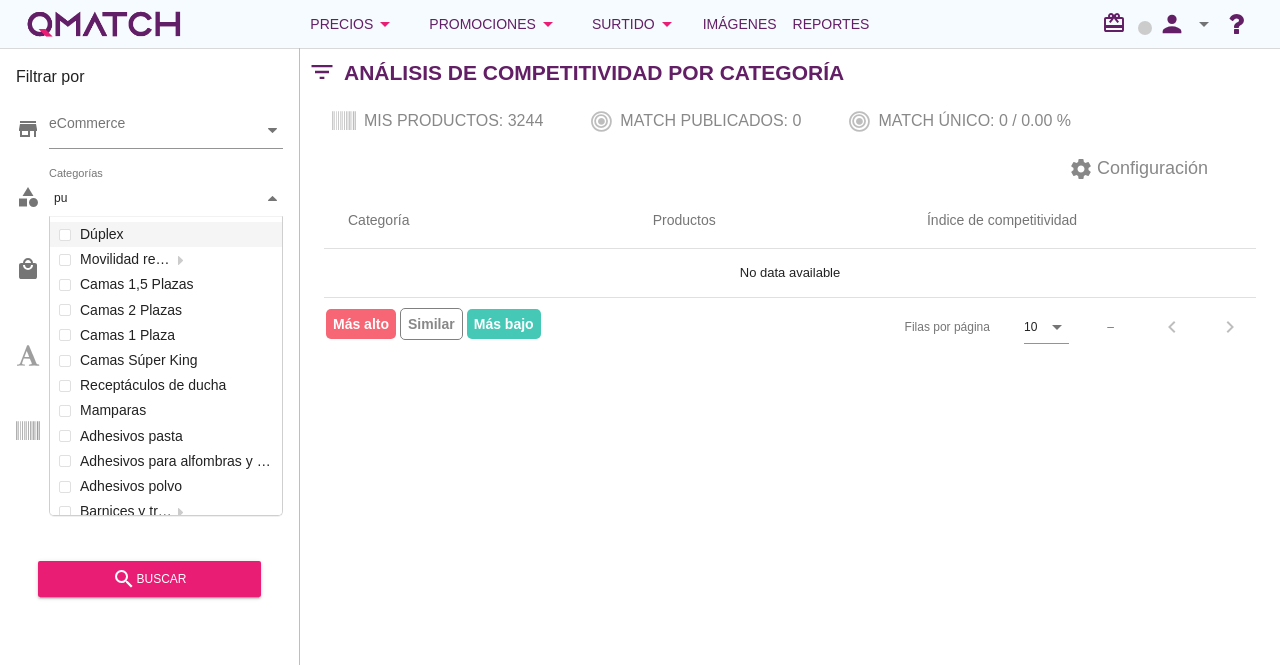 scroll, scrollTop: 0, scrollLeft: 0, axis: both 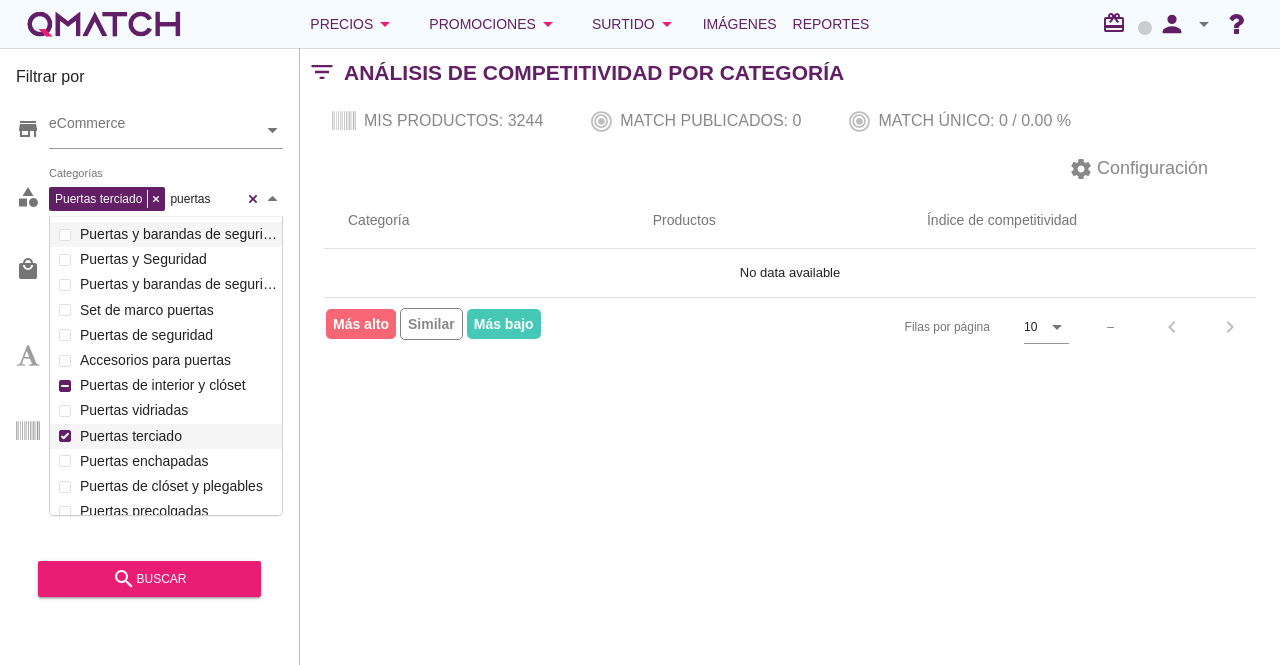 click on "Puertas terciado" at bounding box center (176, 436) 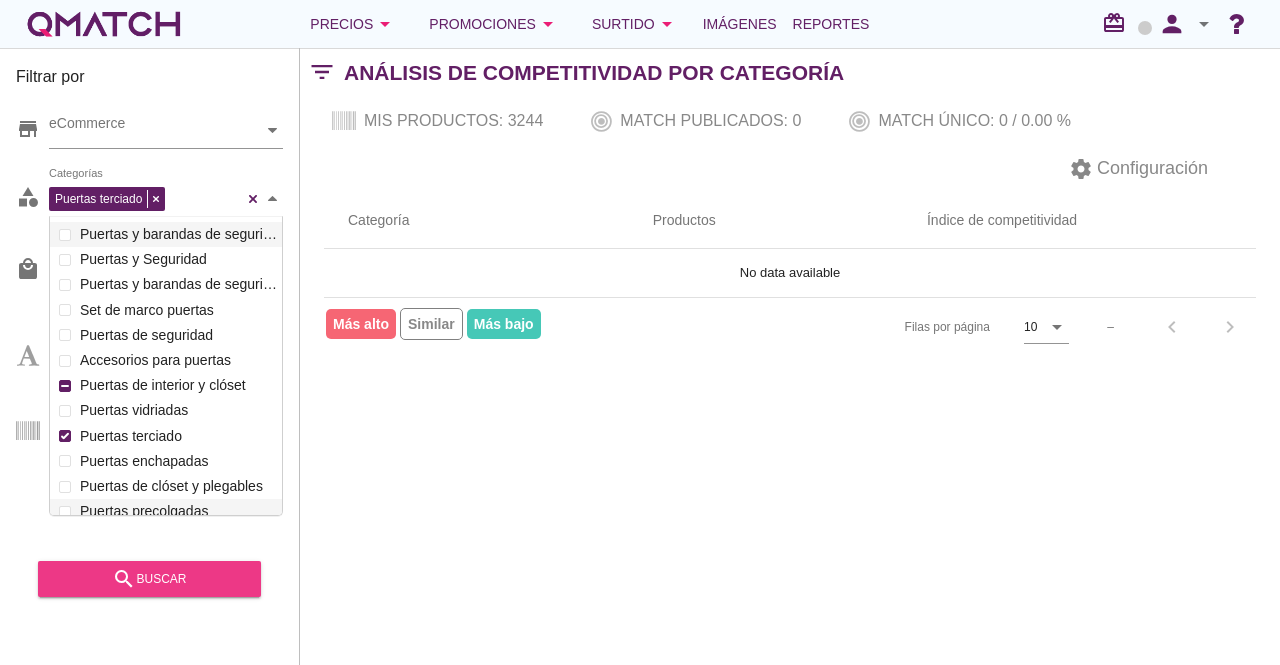 click on "search
buscar" at bounding box center [149, 579] 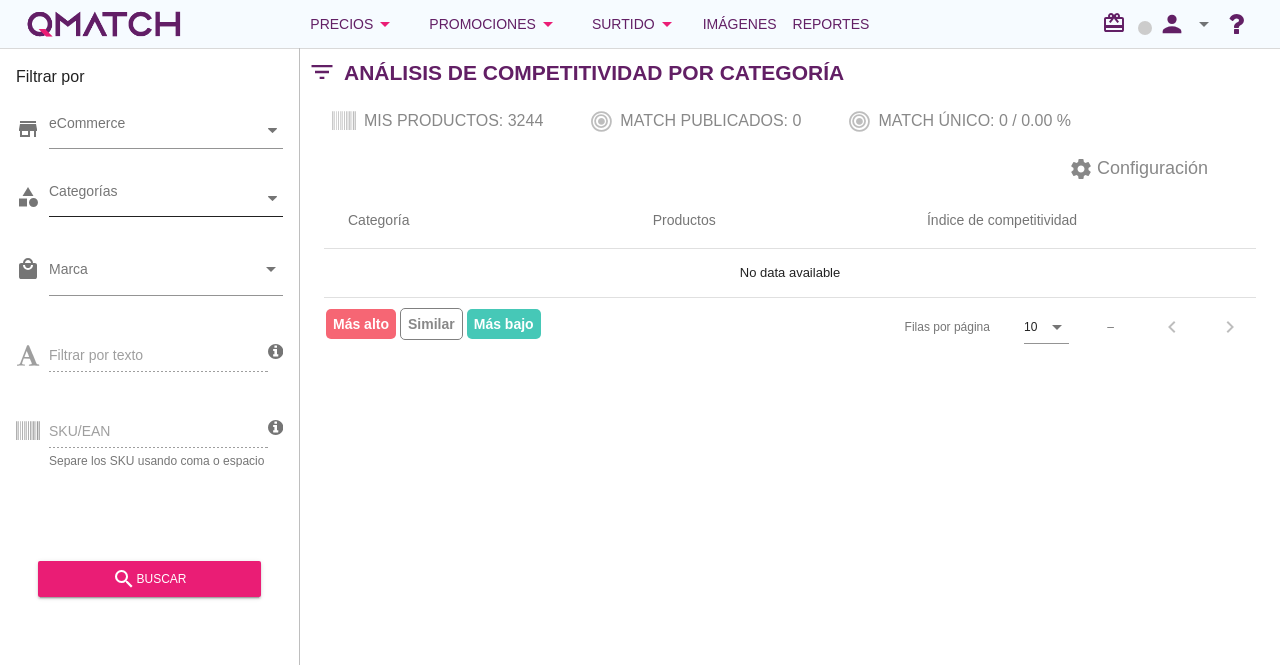 click on "Categorías" at bounding box center [156, 130] 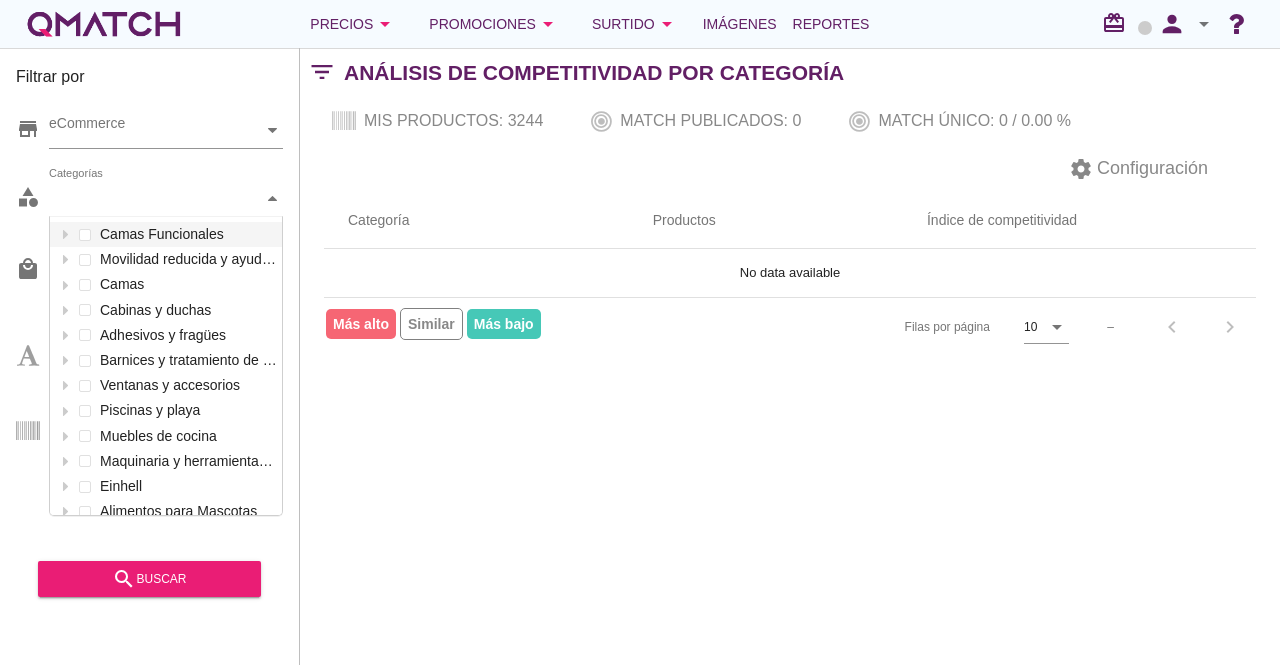 scroll, scrollTop: 301, scrollLeft: 234, axis: both 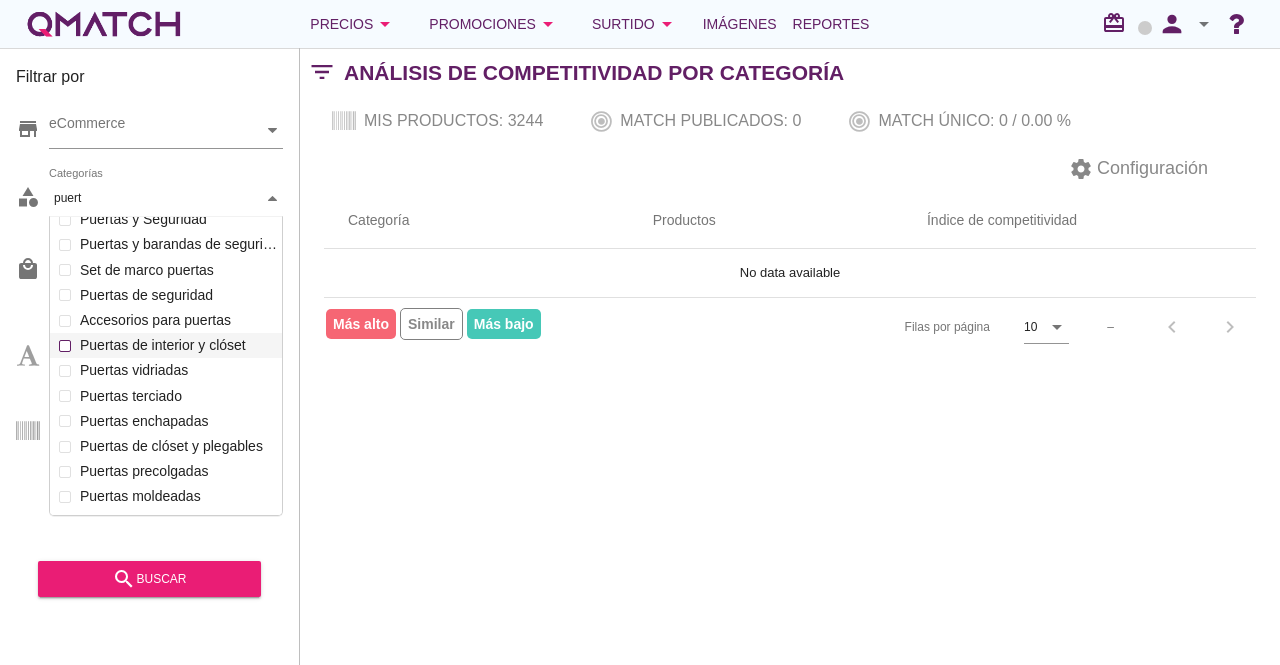 click on "Categorías puert puert Camas Funcionales  Movilidad reducida y ayuda para la vida diaria Camas Cabinas y duchas Adhesivos y fragües Barnices y tratamiento de superficies Ventanas y accesorios Piscinas y playa Muebles de cocina Maquinaria y herramientas estacionarias Einhell Alimentos para Mascotas Adhesivos, selladores y siliconas Organización dormitorio y clóset Esmaltes y Látex Decoración hogar Aspirado y limpieza Soluciones de techo Seguridad infantil   Sillas infantiles   Coches y paseo Puertas y barandas de seguridad   Monitores Repisas y estantes Alfombras Vanitorios y lavamanos Servicios a Domicilio   Muebles de Interior y Exterior   Climatización   Baño   Electrodomésticos y Línea Blanca   Deco y Organización   Jardín y Aire Libre   Pisos y Muros   Otros Servicios   Automotor Puertas y Seguridad Seguridad y movilidad reducida Productos para el baño Calefont y termos Organización de baño Muebles de oficina Calefacción Destapadores Calefont y termos Calefont y termos Jardín" at bounding box center (166, 199) 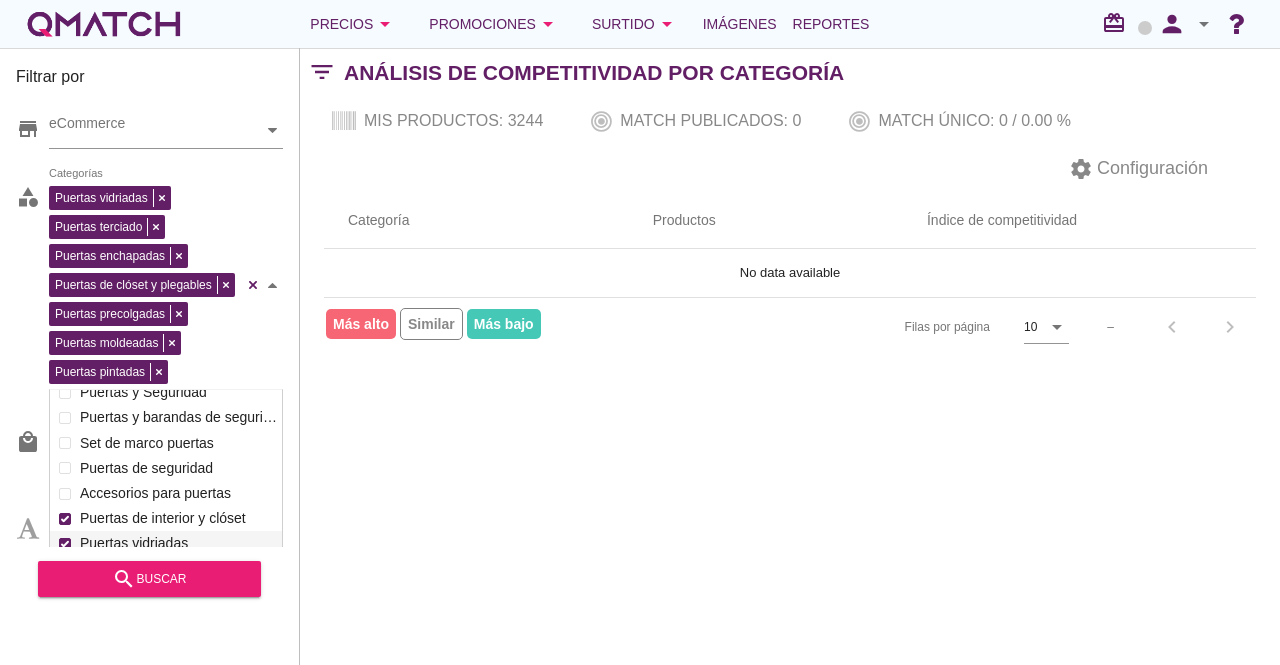 click on "Filtrar por store eCommerce category Puertas vidriadas Puertas terciado Puertas enchapadas Puertas de clóset y plegables Puertas precolgadas Puertas moldeadas Puertas pintadas Categorías puert Camas Funcionales  Movilidad reducida y ayuda para la vida diaria Camas Cabinas y duchas Adhesivos y fragües Barnices y tratamiento de superficies Ventanas y accesorios Piscinas y playa Muebles de cocina Maquinaria y herramientas estacionarias Einhell Alimentos para Mascotas Adhesivos, selladores y siliconas Organización dormitorio y clóset Esmaltes y Látex Decoración hogar Aspirado y limpieza Soluciones de techo Seguridad infantil   Sillas infantiles   Coches y paseo Puertas y barandas de seguridad   Monitores Repisas y estantes Alfombras Vanitorios y lavamanos Servicios a Domicilio   Muebles de Interior y Exterior   Climatización   Baño   Electrodomésticos y Línea Blanca   Deco y Organización   Jardín y Aire Libre   Pisos y Muros   Otros Servicios   Automotor Puertas y Seguridad Calefacción" at bounding box center [150, 356] 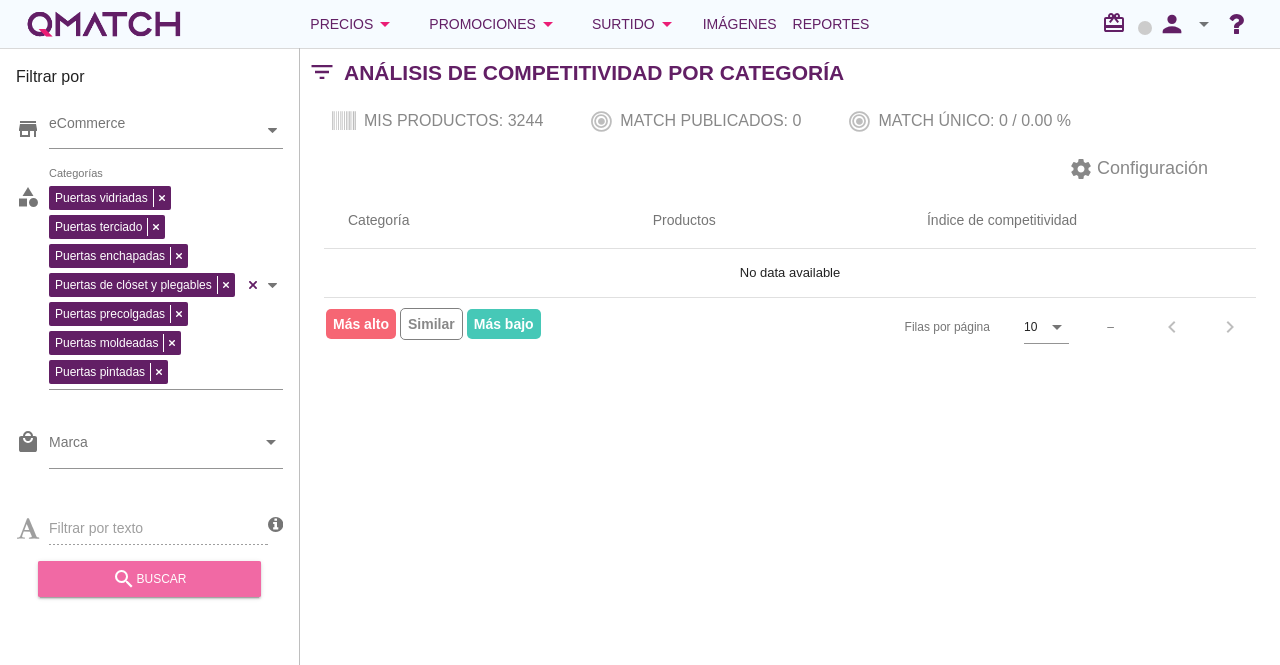 click on "search
buscar" at bounding box center [149, 579] 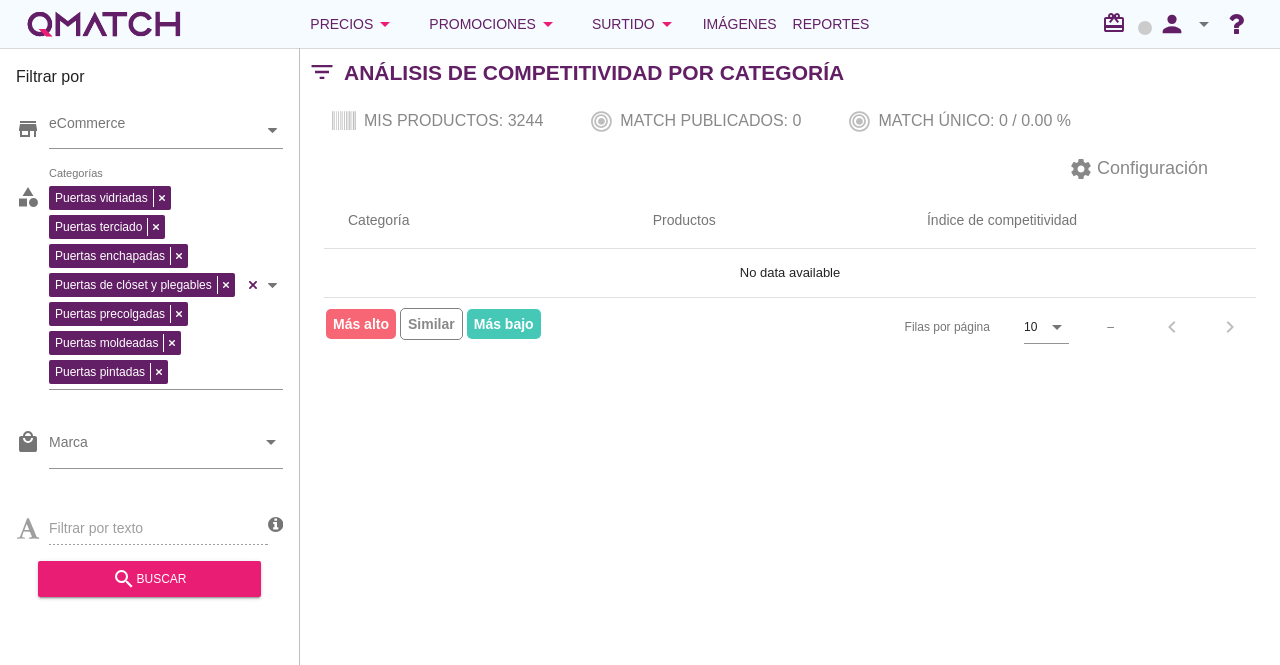 click on "store eCommerce category Puertas vidriadas Puertas terciado Puertas enchapadas Puertas de clóset y plegables Puertas precolgadas Puertas moldeadas Puertas pintadas Categorías local_mall Marca arrow_drop_down Filtrar por texto   SKU/EAN Separe los SKU usando coma o espacio" at bounding box center [149, 322] 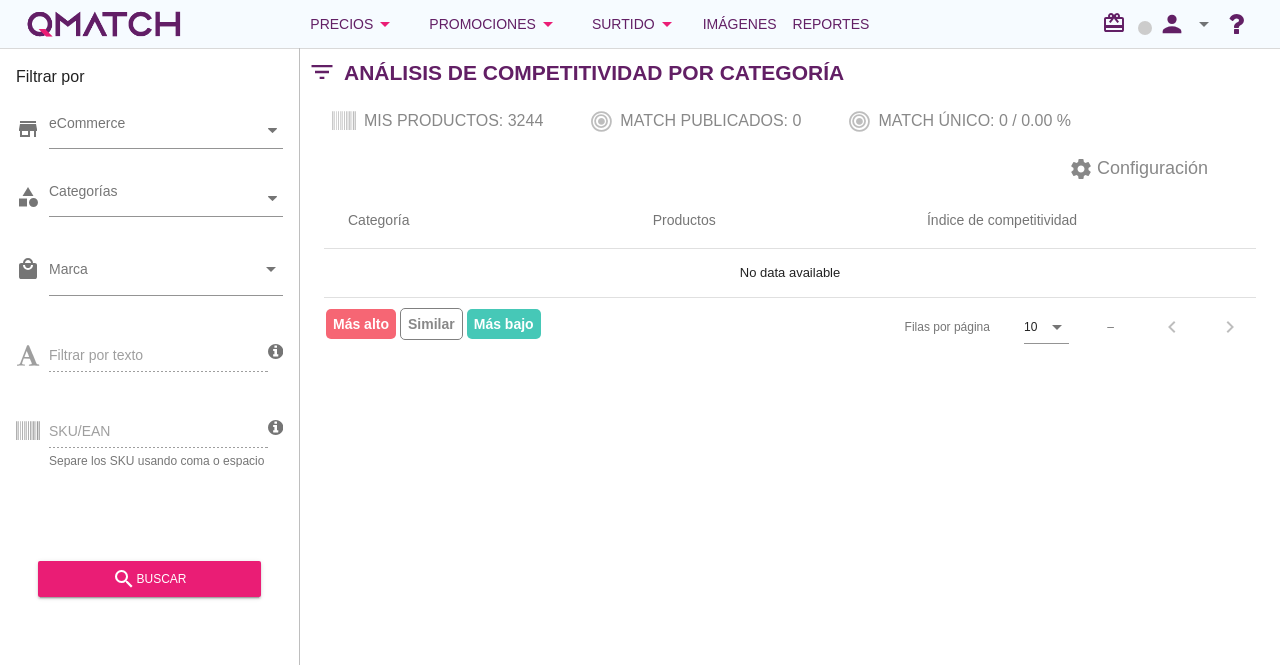 click on "Categorías" at bounding box center (156, 130) 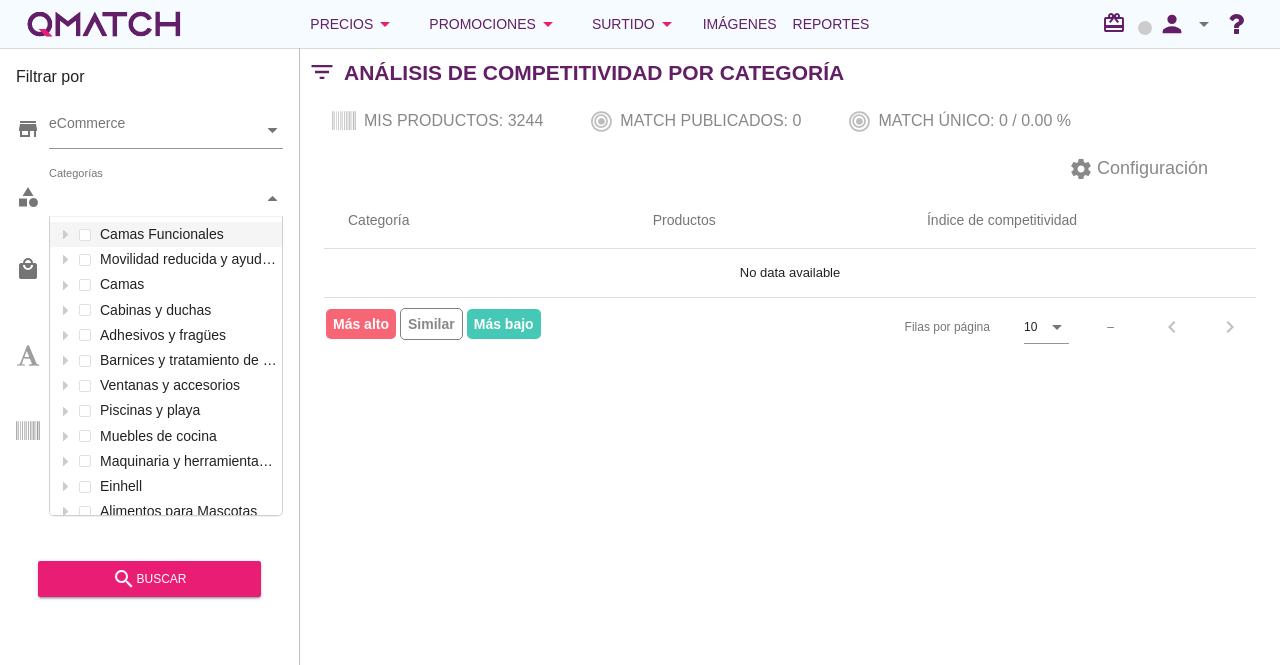 scroll, scrollTop: 40, scrollLeft: 0, axis: vertical 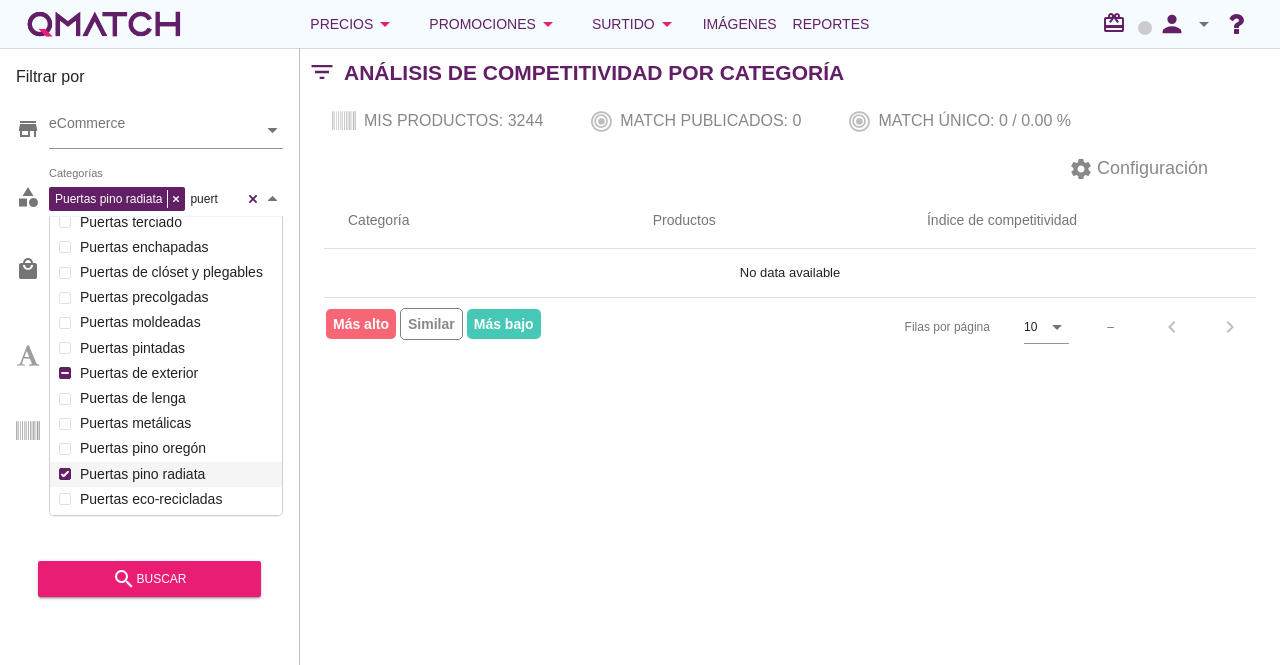 click on "Puertas pino radiata" at bounding box center (176, 474) 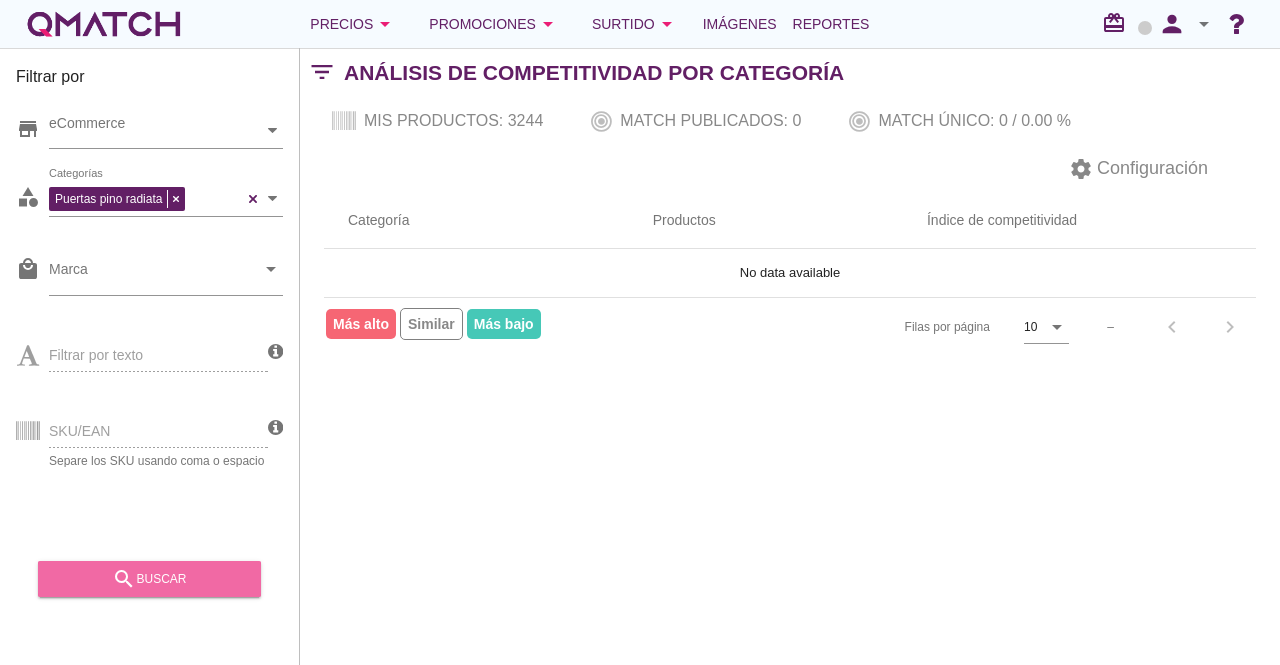 click on "search" at bounding box center [124, 579] 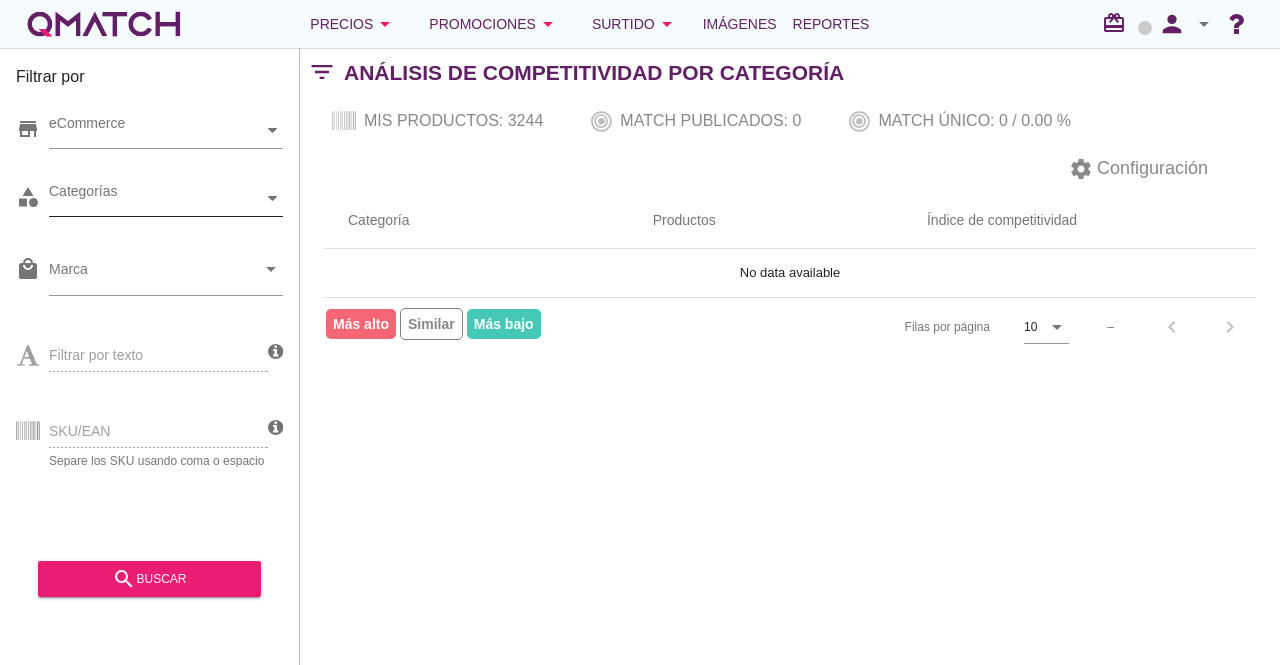 click on "Puertas pino radiata Categorías" at bounding box center (166, 131) 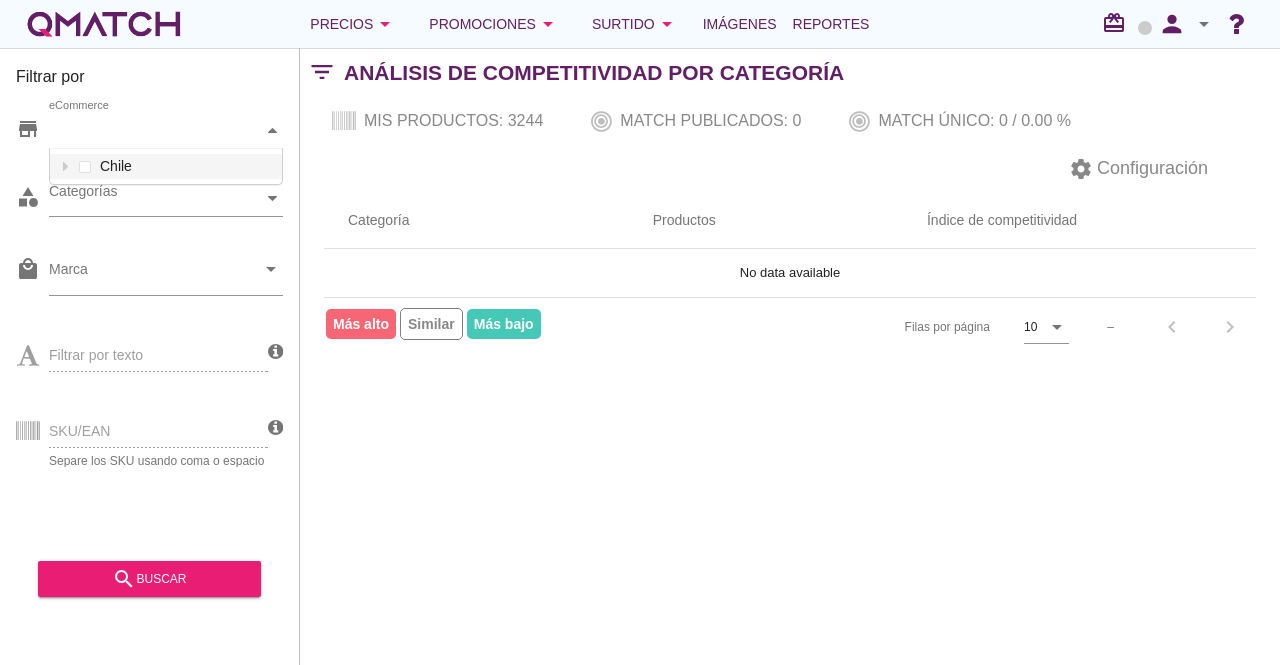 click at bounding box center [273, 130] 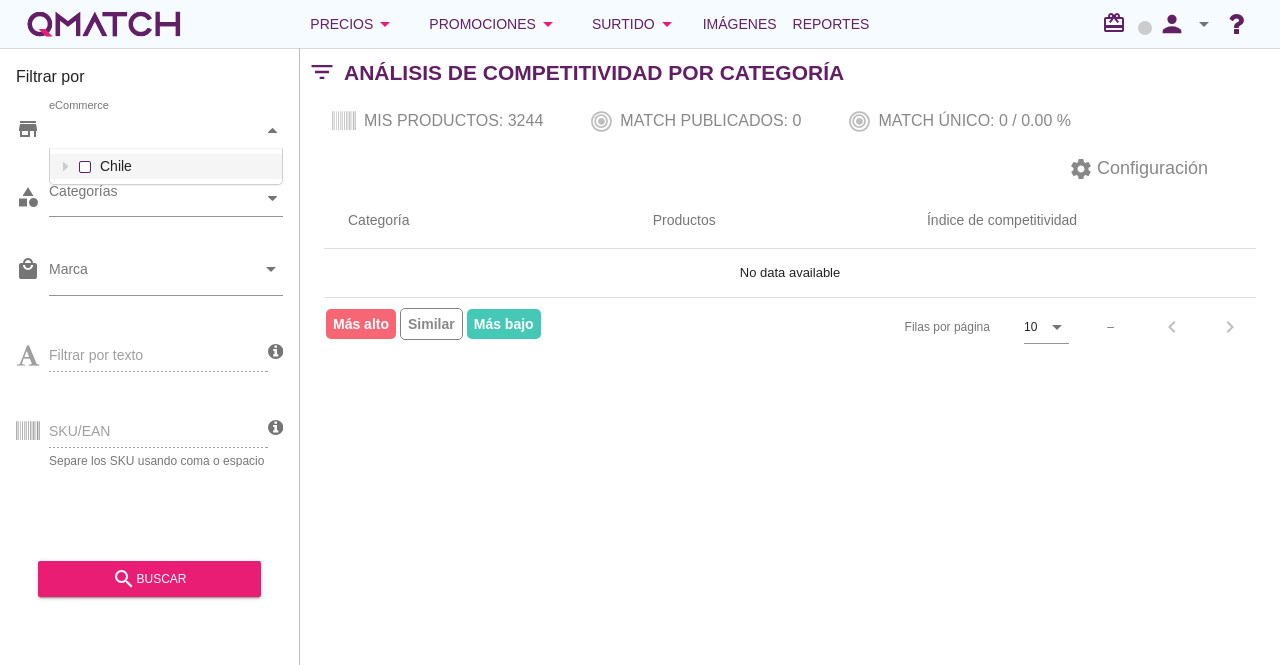 click on "eCommerce Chile" at bounding box center [166, 131] 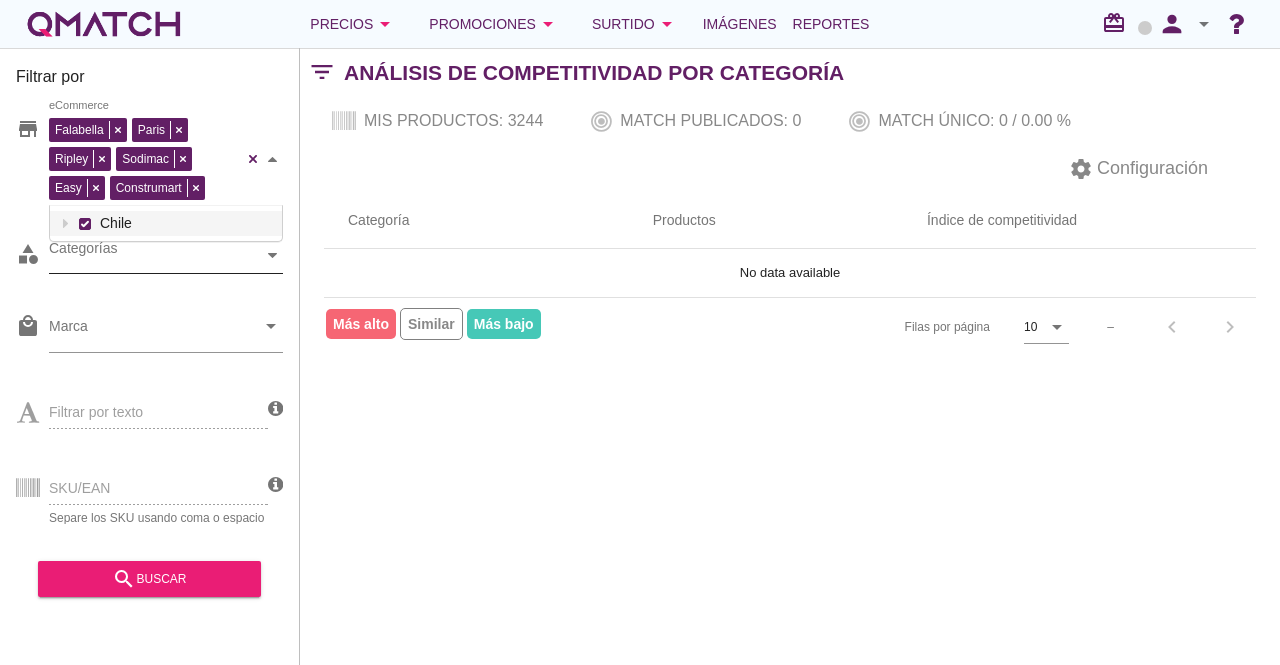 click at bounding box center (272, 159) 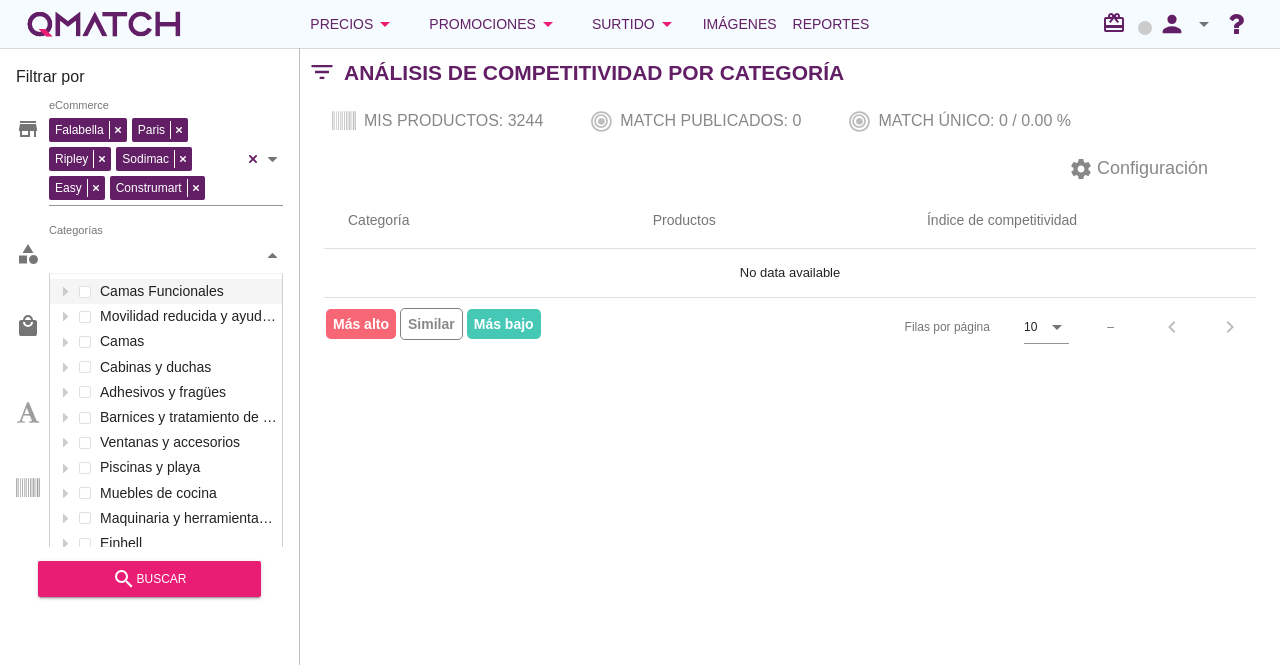 scroll, scrollTop: 214, scrollLeft: 0, axis: vertical 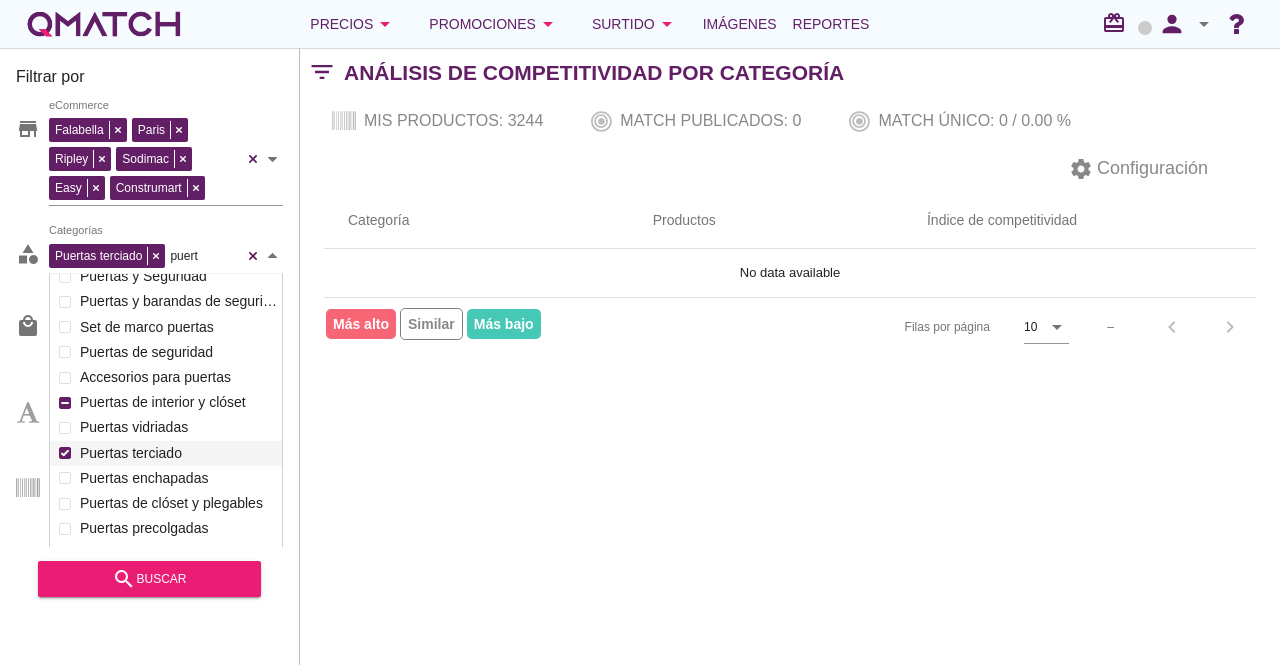 click on "Puertas terciado" at bounding box center (176, 453) 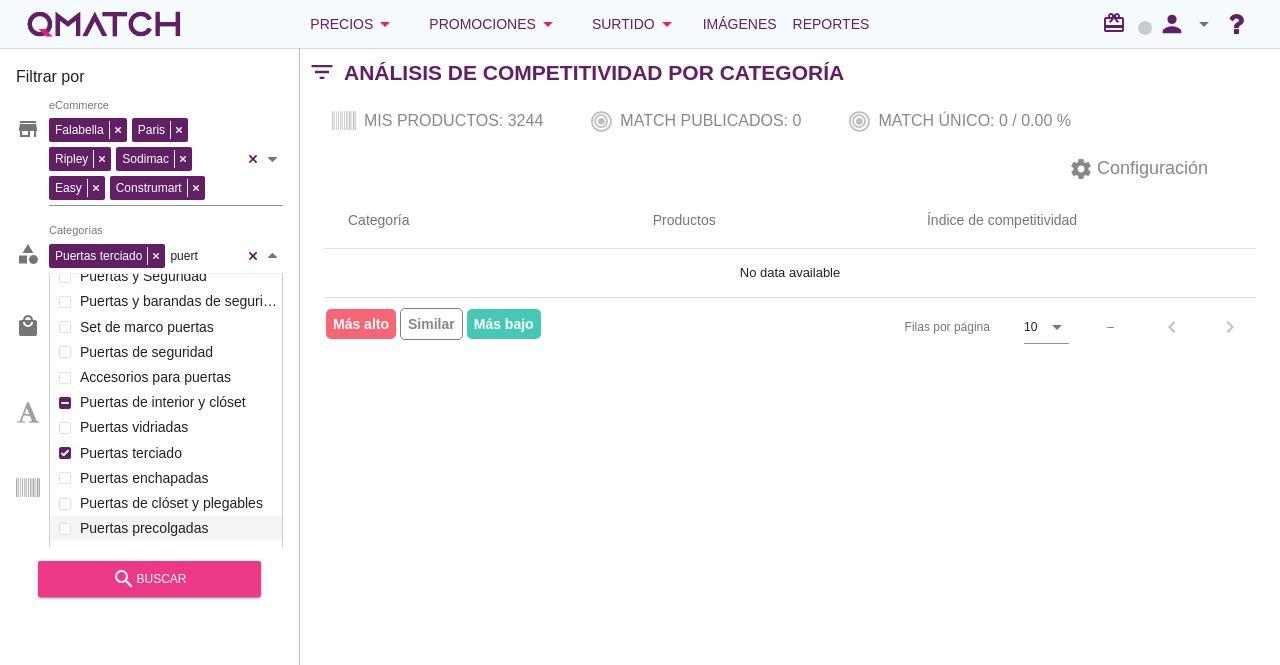 type on "puert" 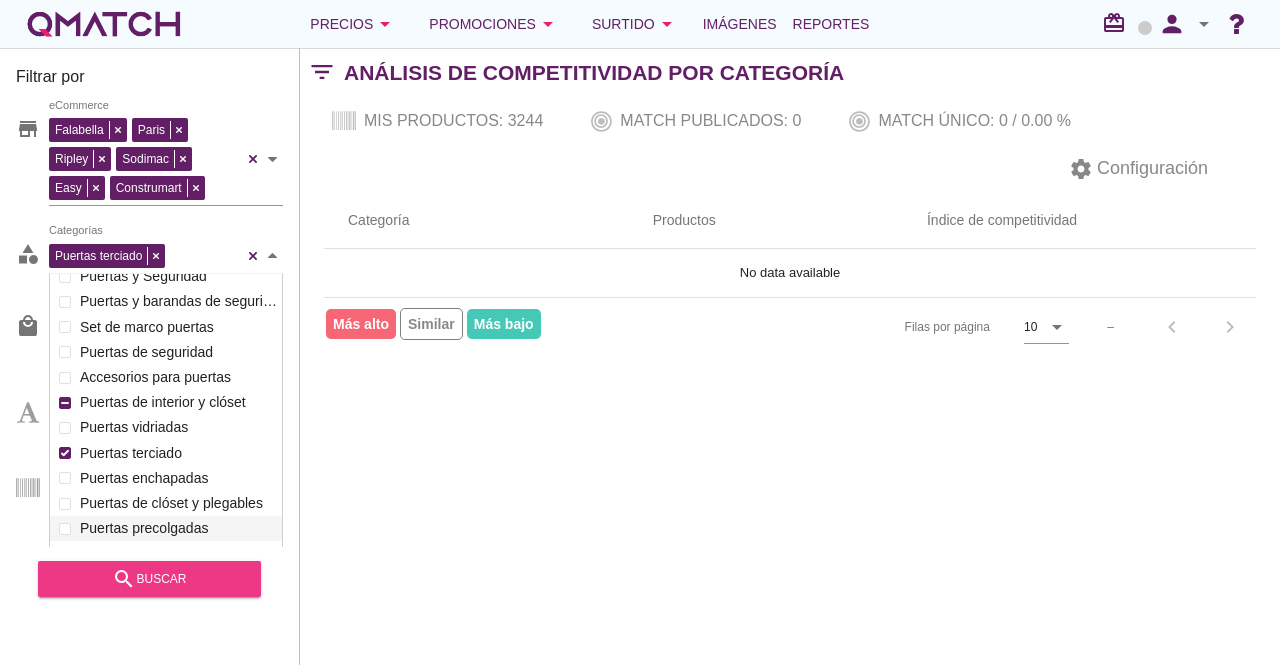 click on "search
buscar" at bounding box center (149, 579) 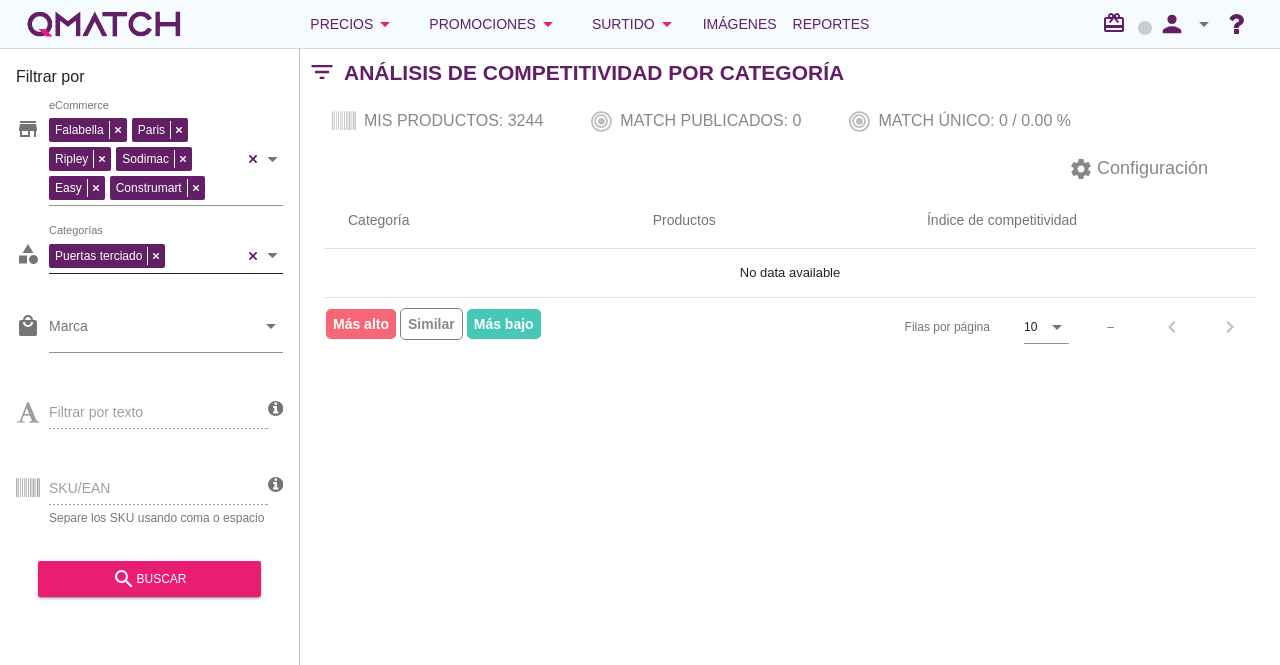 click on "Puertas terciado Categorías" at bounding box center (166, 159) 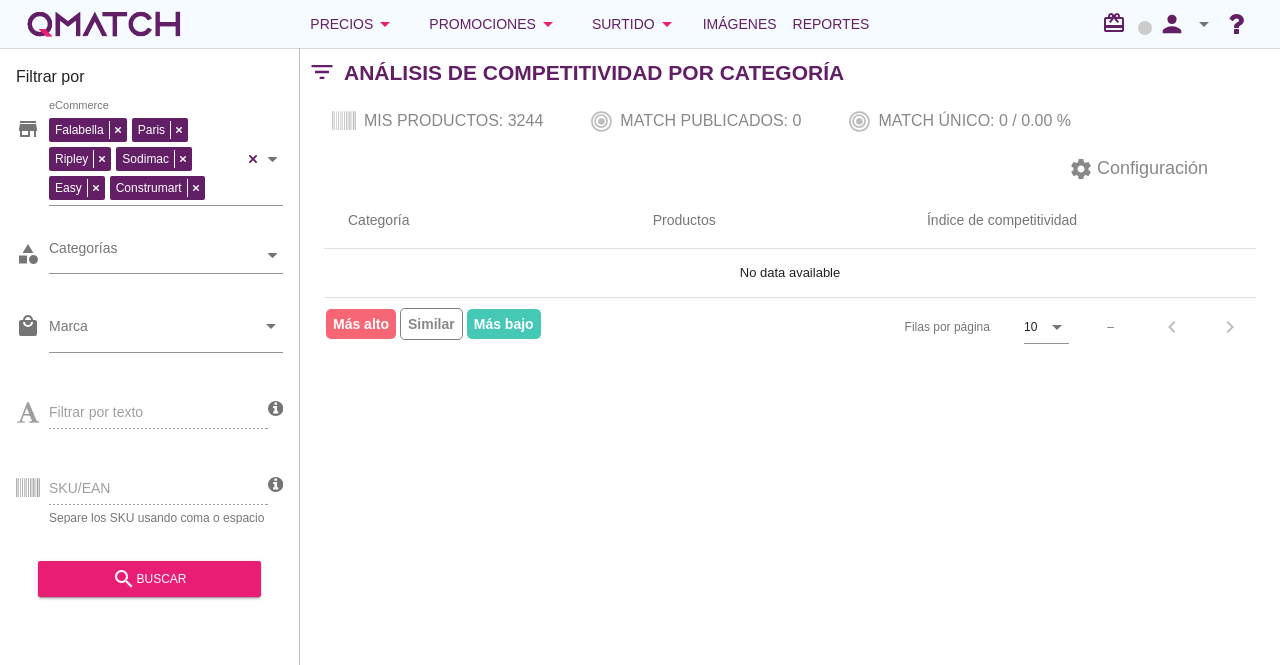 click on "Mis productos: 3244
Match publicados: 0
Match único: 0 / 0.00 %" at bounding box center (790, 121) 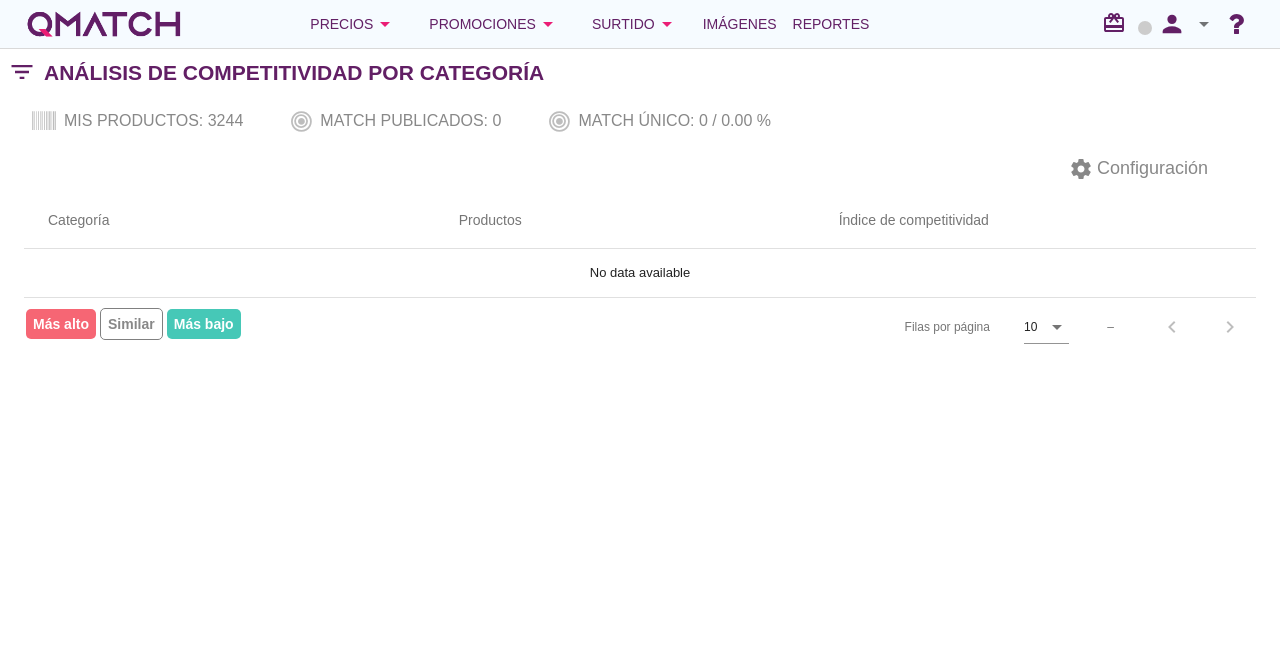 click on "filter_list" at bounding box center (22, 72) 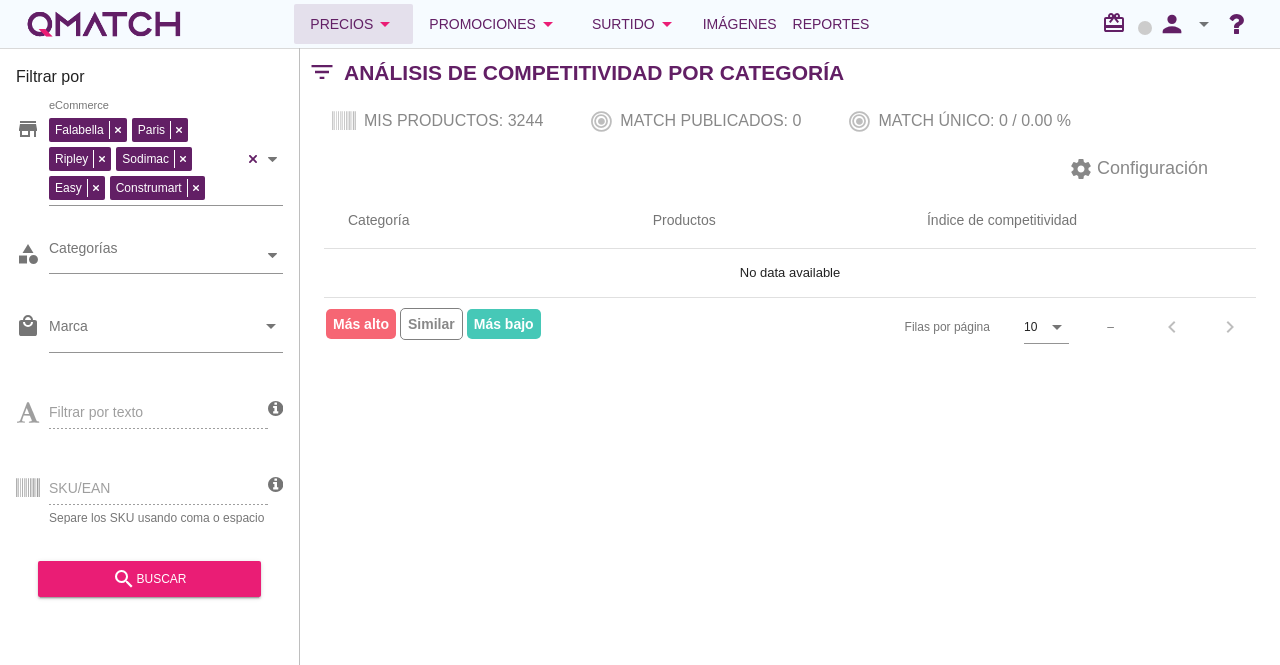 click on "arrow_drop_down" at bounding box center (385, 24) 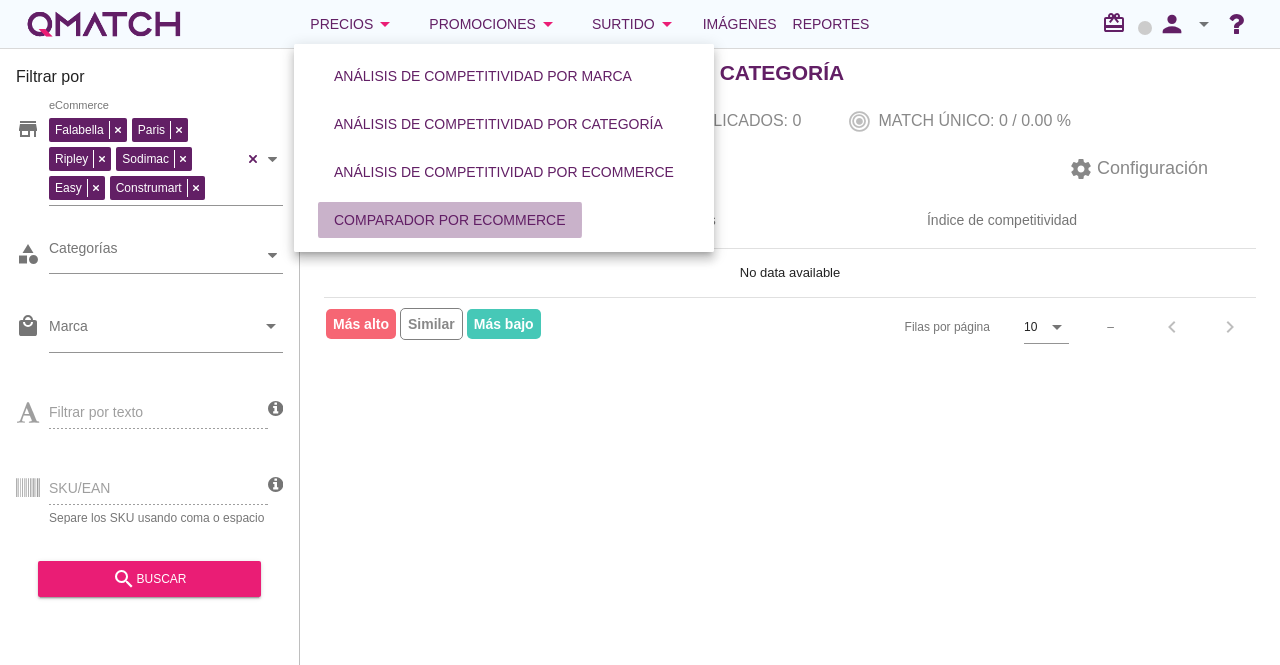 click on "Comparador por eCommerce" at bounding box center [450, 220] 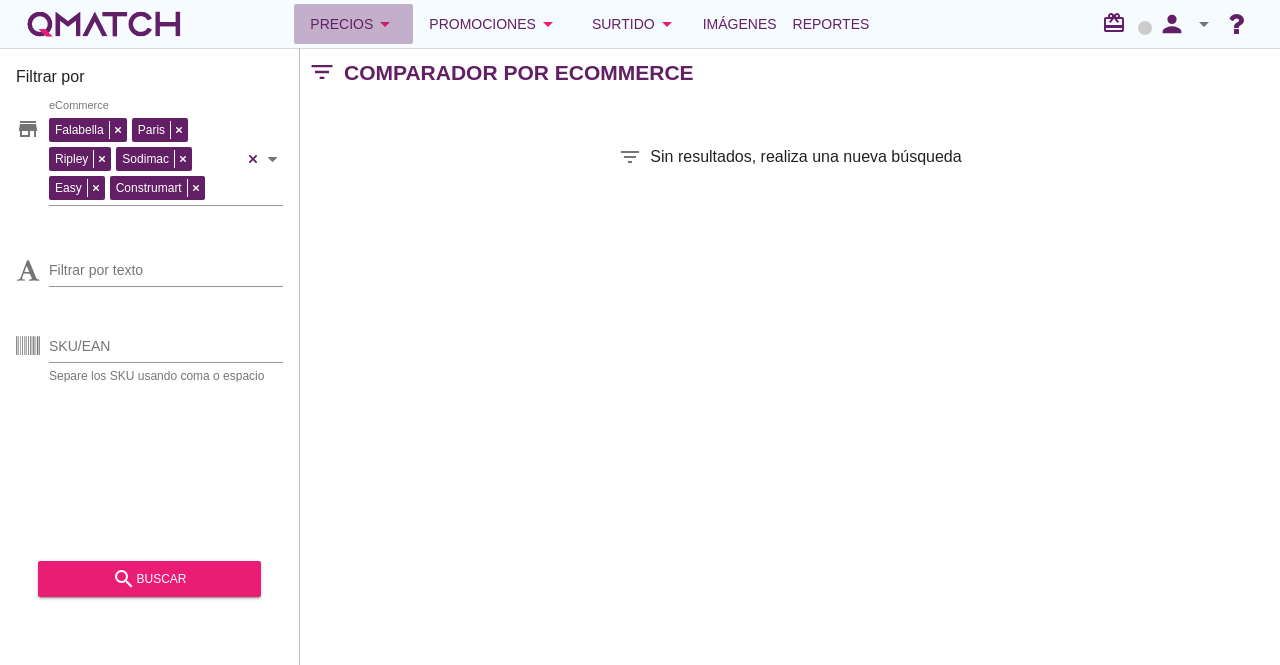 click on "Precios
arrow_drop_down" at bounding box center [353, 24] 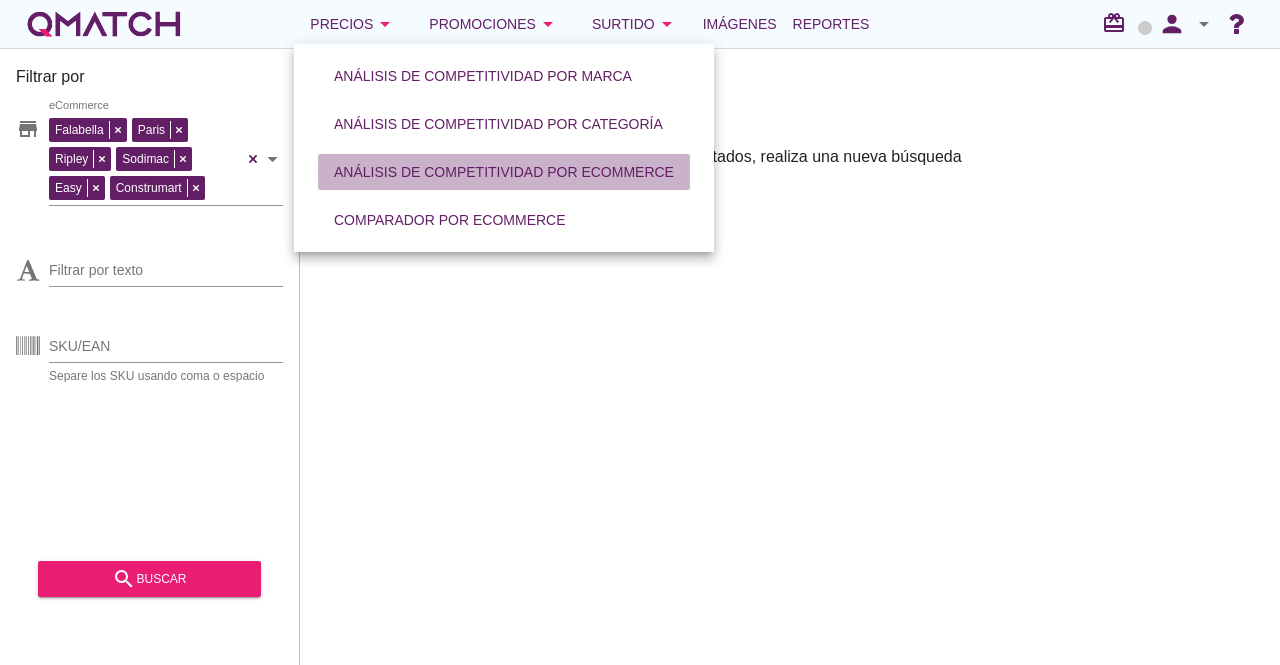 click on "Análisis de competitividad por eCommerce" at bounding box center [504, 172] 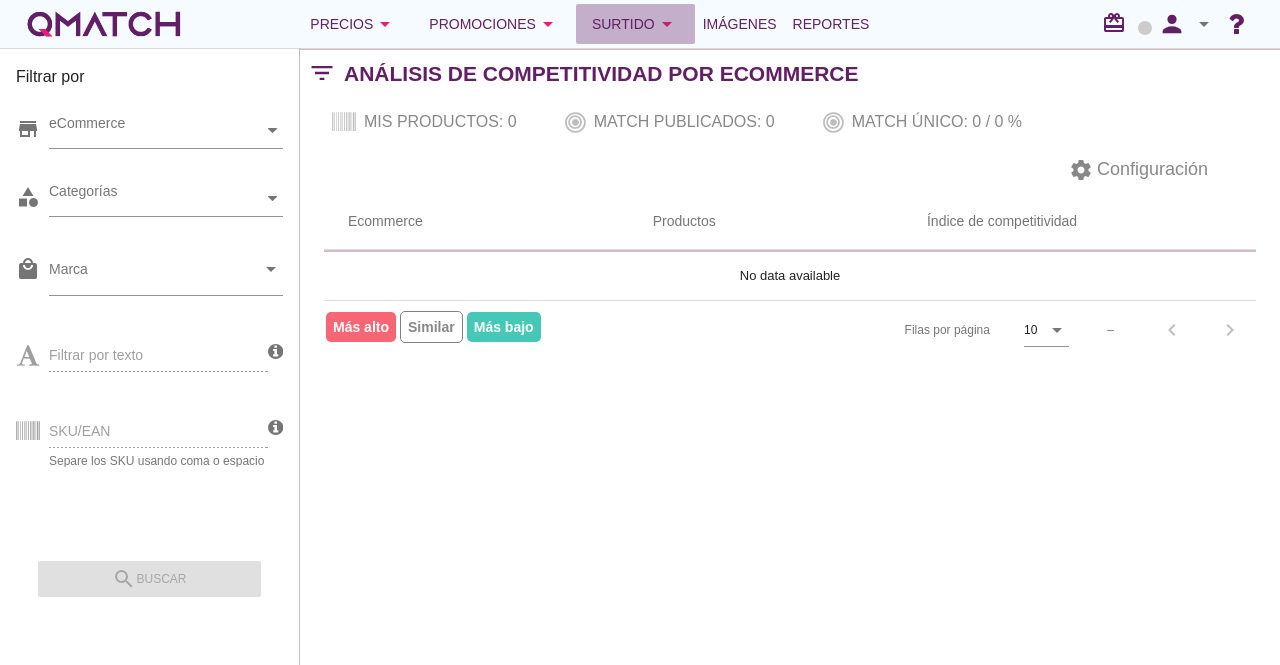 click on "Surtido
arrow_drop_down" at bounding box center [353, 24] 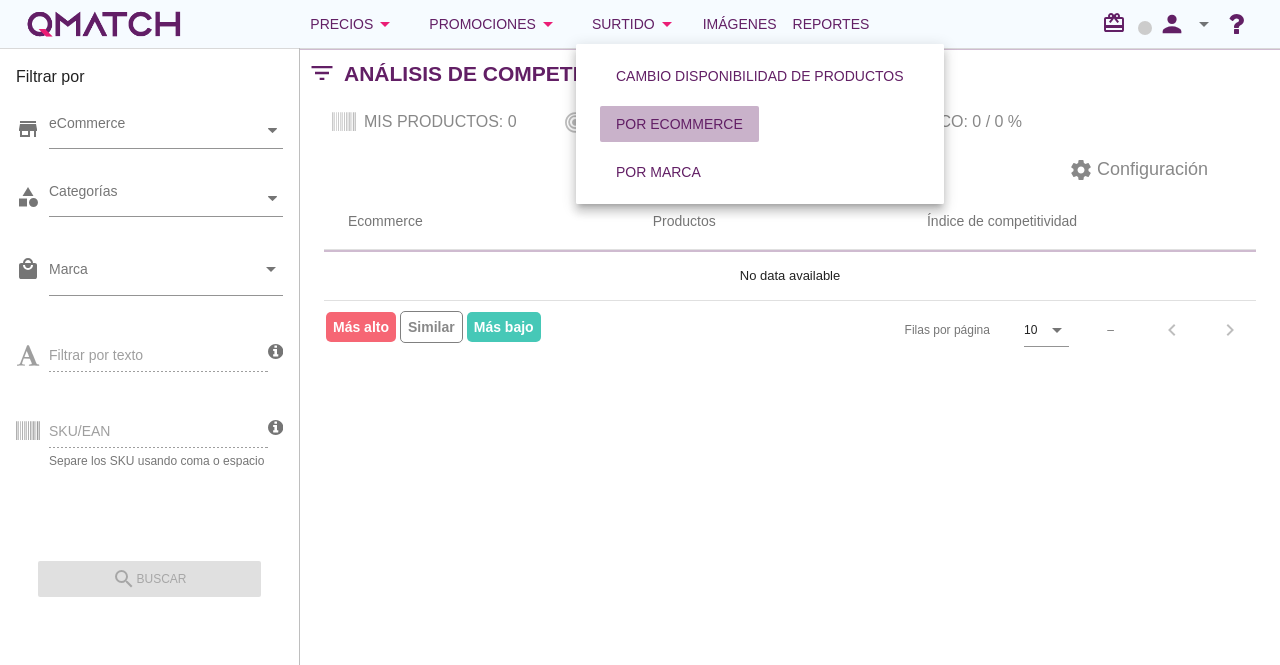 click on "Por eCommerce" at bounding box center (679, 124) 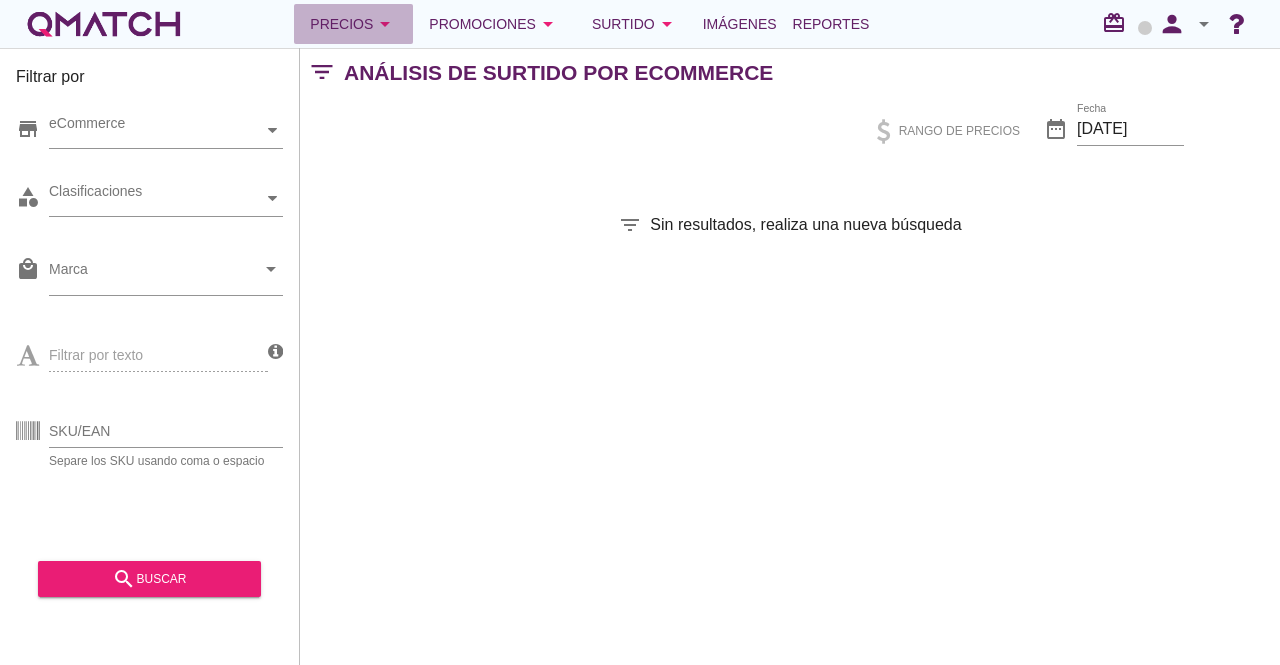 click on "arrow_drop_down" at bounding box center [385, 24] 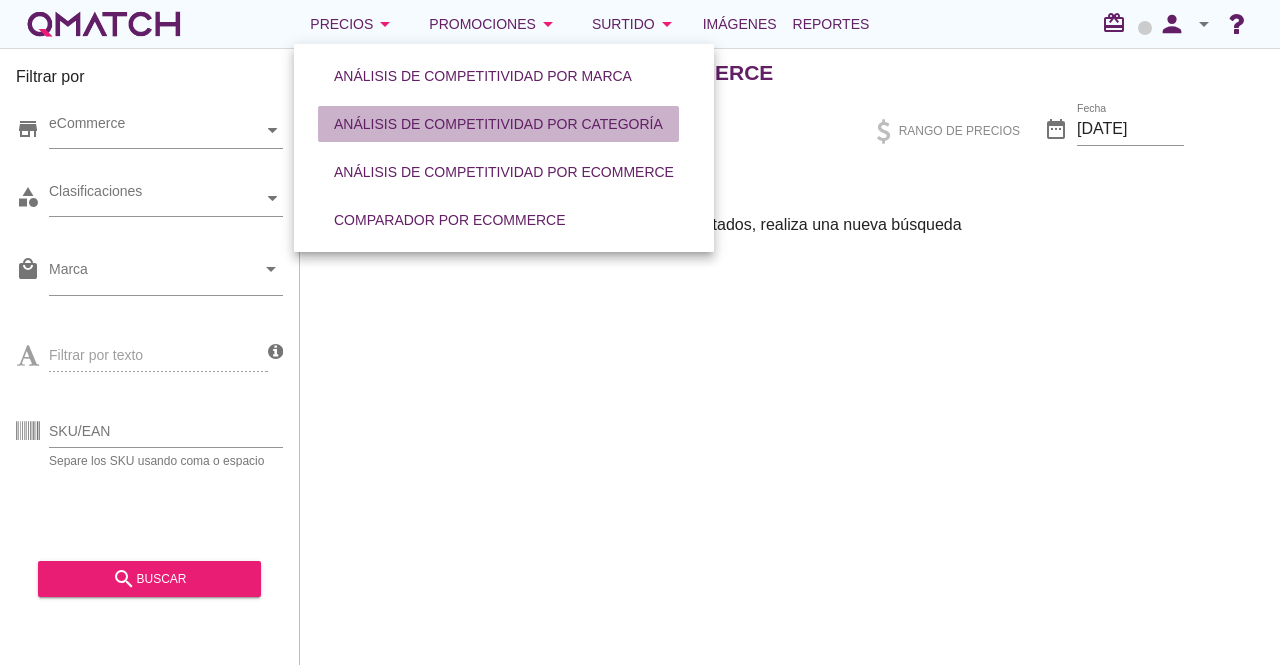 click on "Análisis de competitividad por categoría" at bounding box center [498, 124] 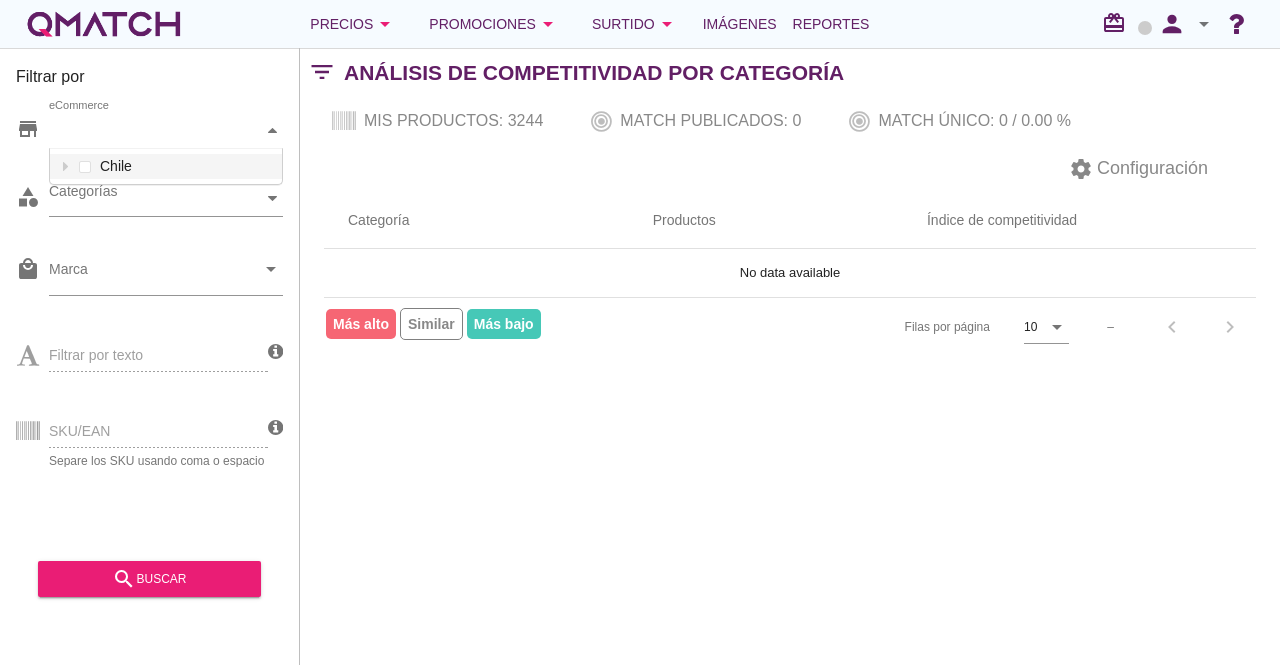 scroll, scrollTop: 38, scrollLeft: 234, axis: both 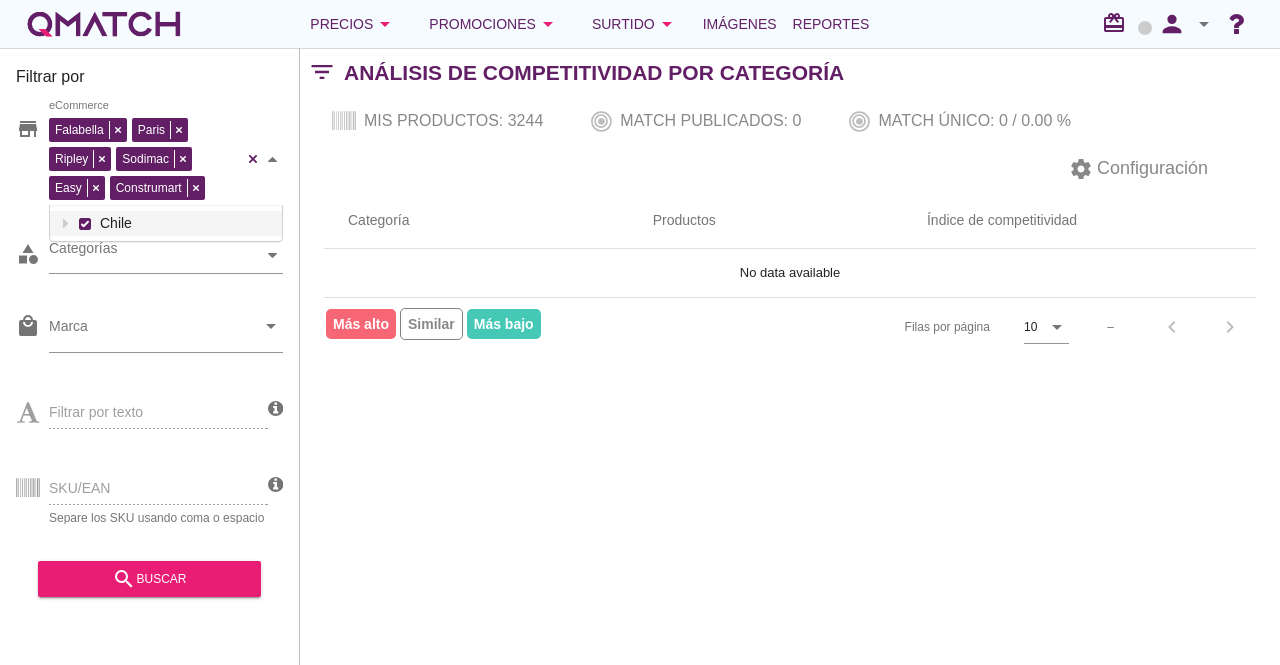 click on "Falabella Paris Ripley Sodimac Easy Construmart eCommerce Chile" at bounding box center [166, 159] 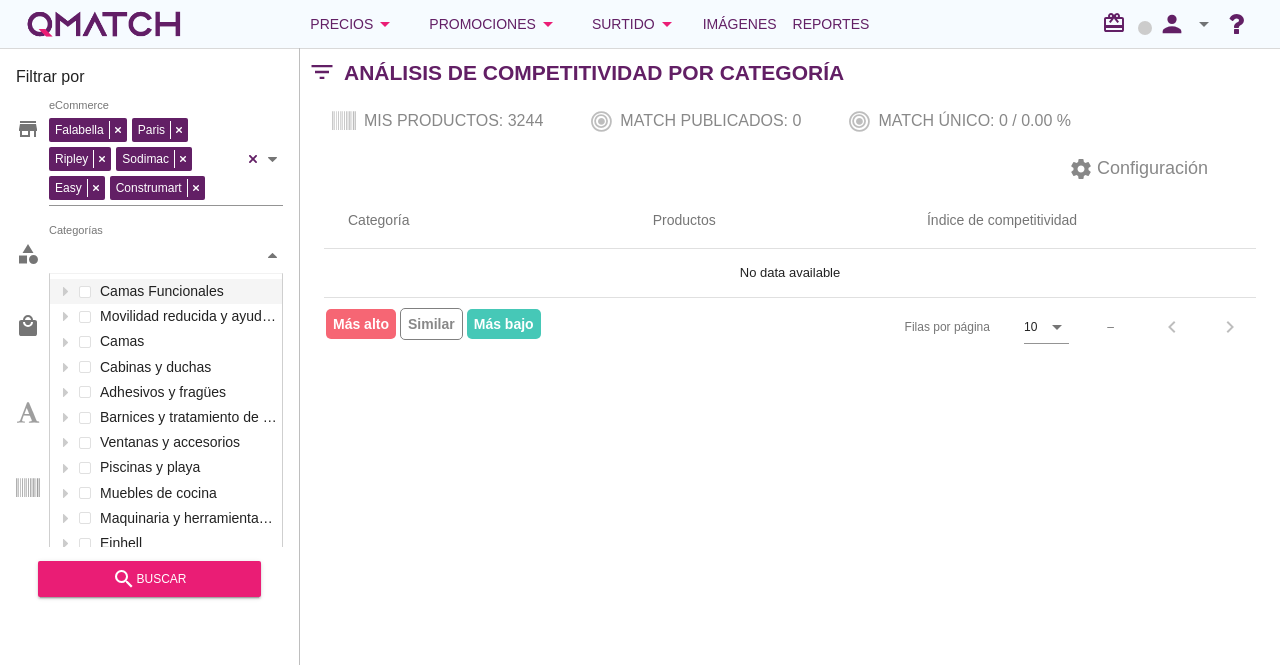 click at bounding box center (273, 255) 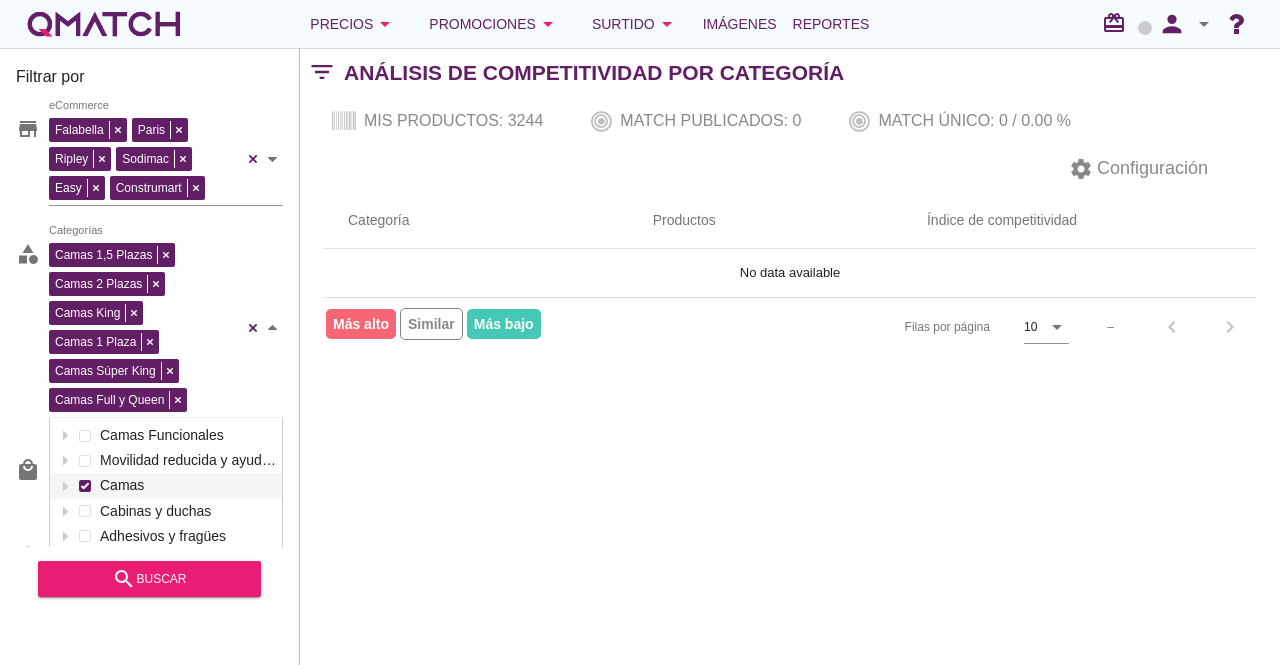 click on "Camas 1,5 Plazas Camas 2 Plazas Camas King Camas 1 Plaza Camas Súper King Camas Full y Queen Categorías Camas Funcionales  Movilidad reducida y ayuda para la vida diaria Camas Cabinas y duchas Adhesivos y fragües Barnices y tratamiento de superficies Ventanas y accesorios Piscinas y playa Muebles de cocina Maquinaria y herramientas estacionarias Einhell Alimentos para Mascotas Adhesivos, selladores y siliconas Organización dormitorio y clóset Esmaltes y Látex Decoración hogar Aspirado y limpieza Soluciones de techo Seguridad infantil Repisas y estantes Alfombras Vanitorios y lavamanos Servicios a Domicilio Seguridad y movilidad reducida Productos para el baño Calefont y termos Organización de baño Muebles de oficina Calefacción Destapadores Calefont y termos Calefont y termos Menaje de comedor Jardín Grifería de cocina Artículos de traumatología y ortopedia Marcas Destacadas Accesorios herramientas WC y sanitarios Tipos de Camas Casas y Camas para Mascotas Cajas organizadoras Juegos Clóset" at bounding box center (166, 328) 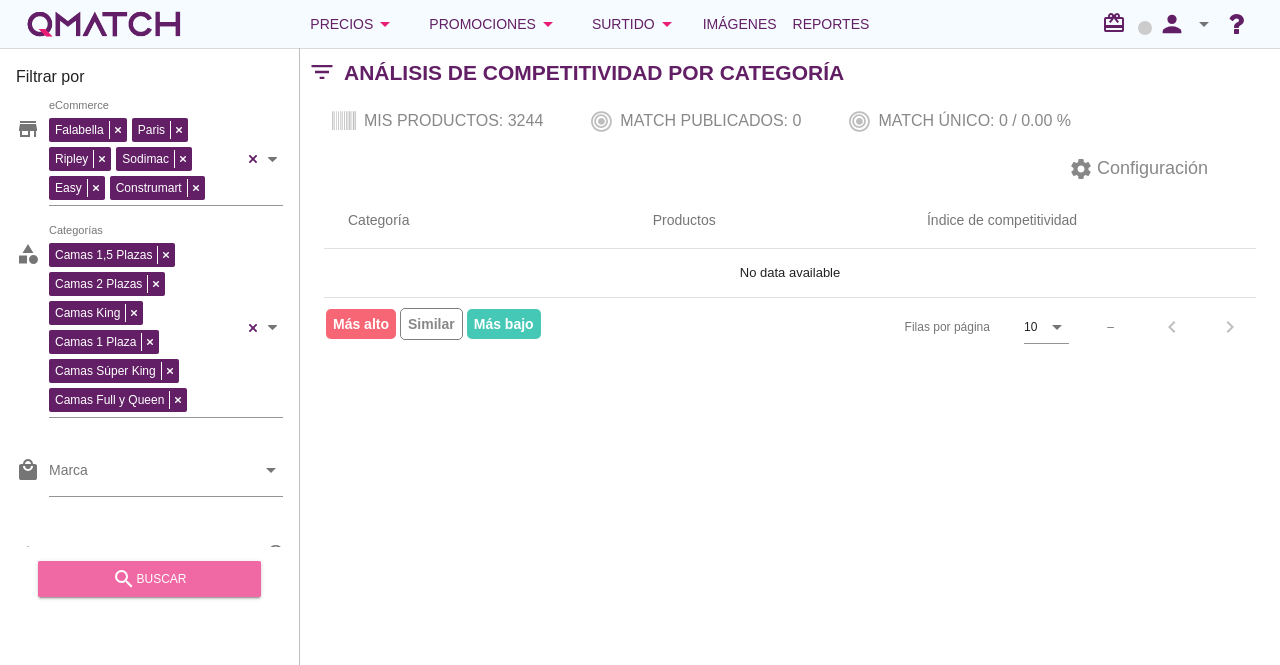 click on "search
buscar" at bounding box center (149, 579) 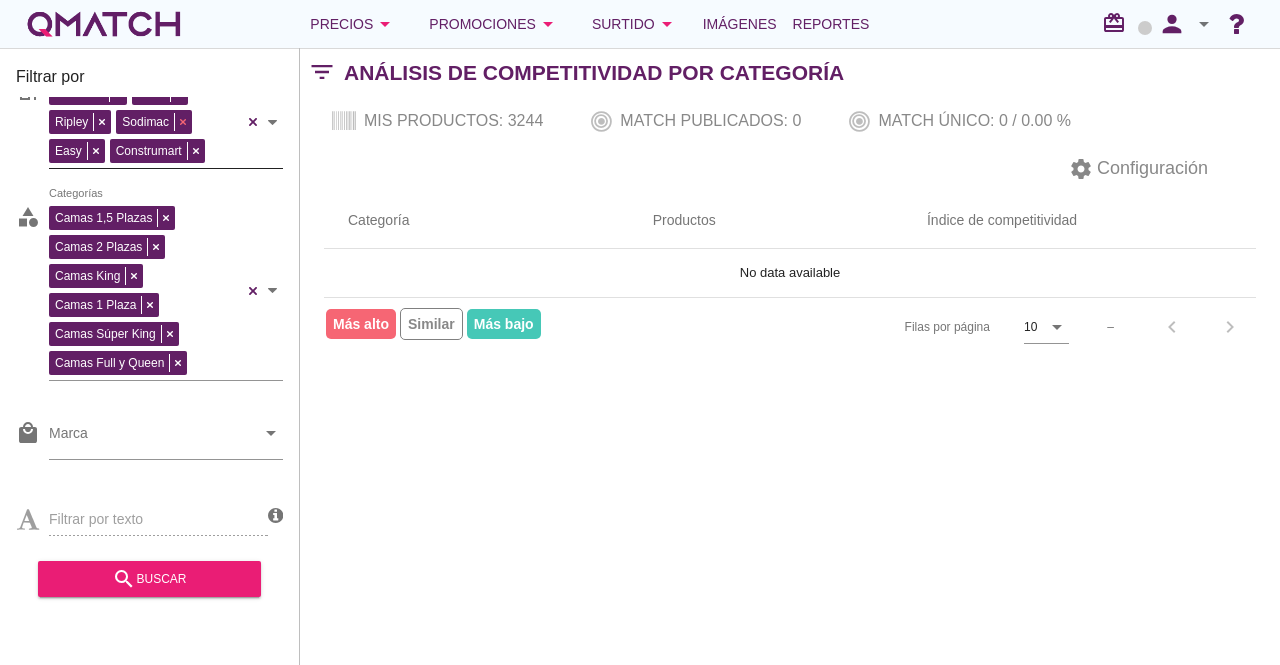 scroll, scrollTop: 0, scrollLeft: 0, axis: both 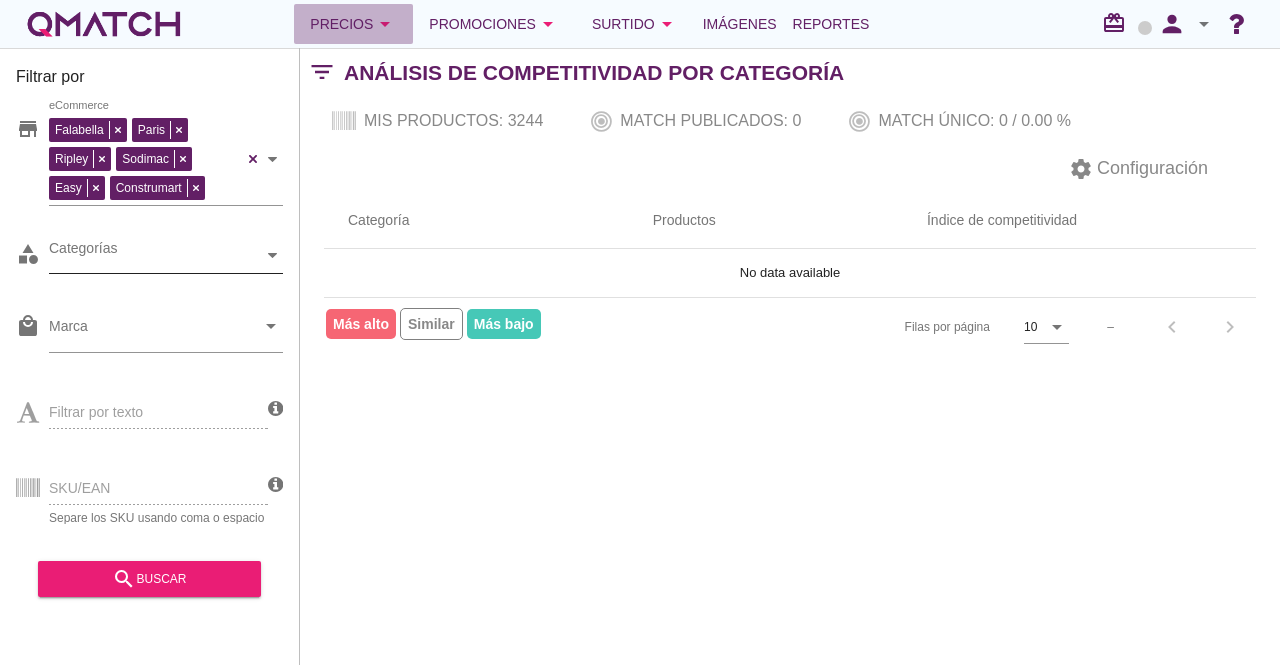 click on "Precios
arrow_drop_down" at bounding box center (353, 24) 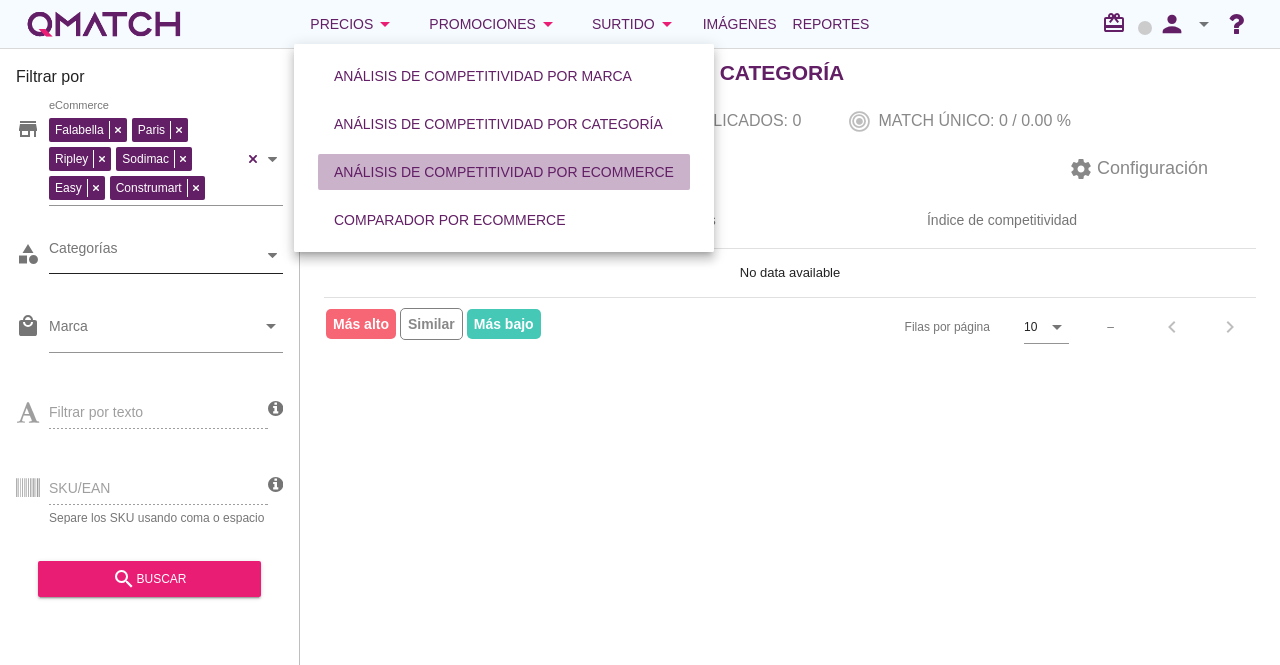 click on "Análisis de competitividad por eCommerce" at bounding box center (504, 172) 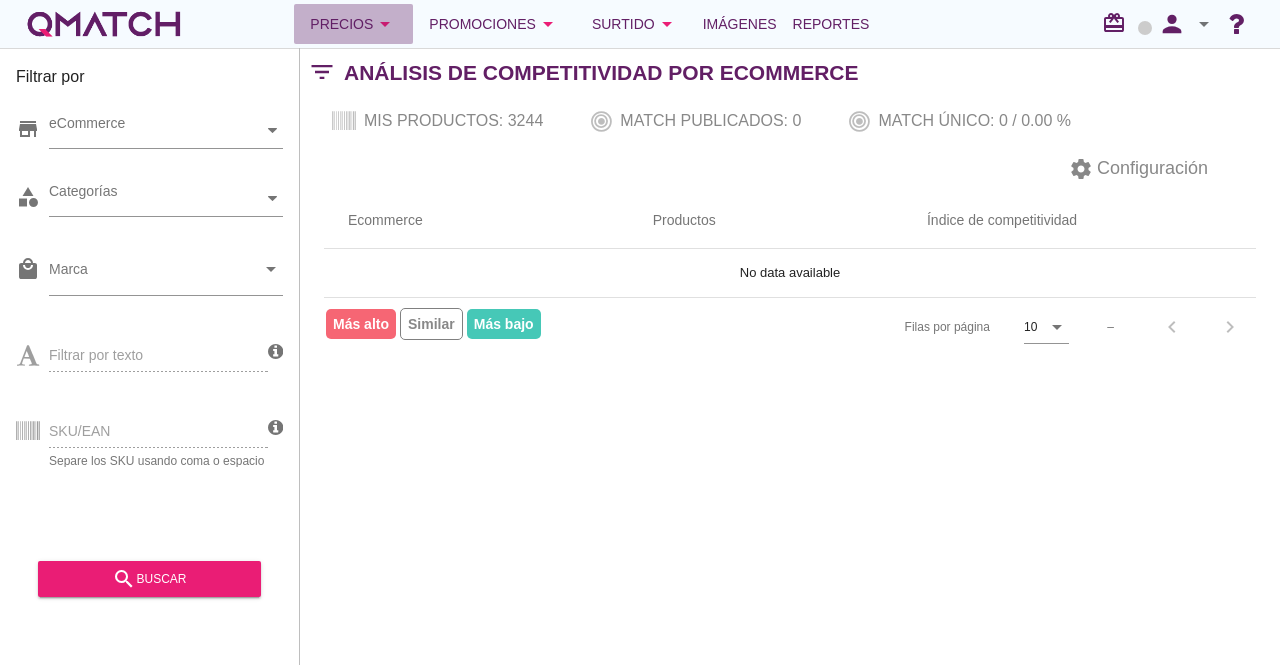 click on "Precios
arrow_drop_down" at bounding box center [353, 24] 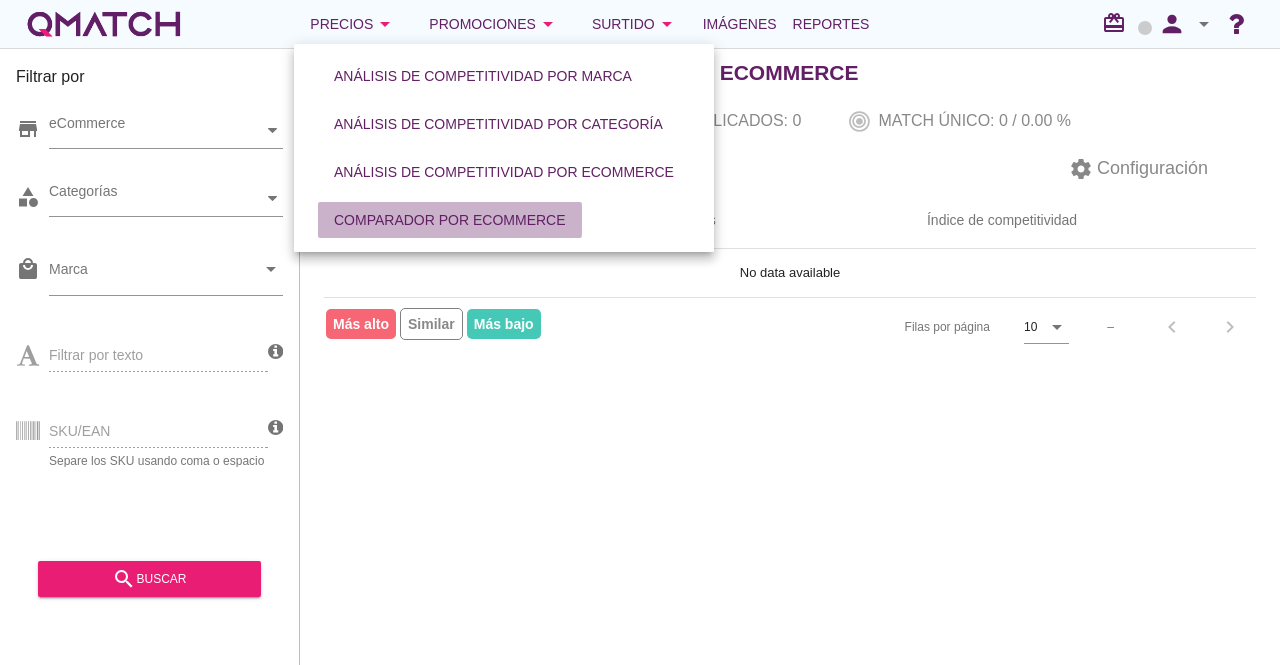 click on "Comparador por eCommerce" at bounding box center [450, 220] 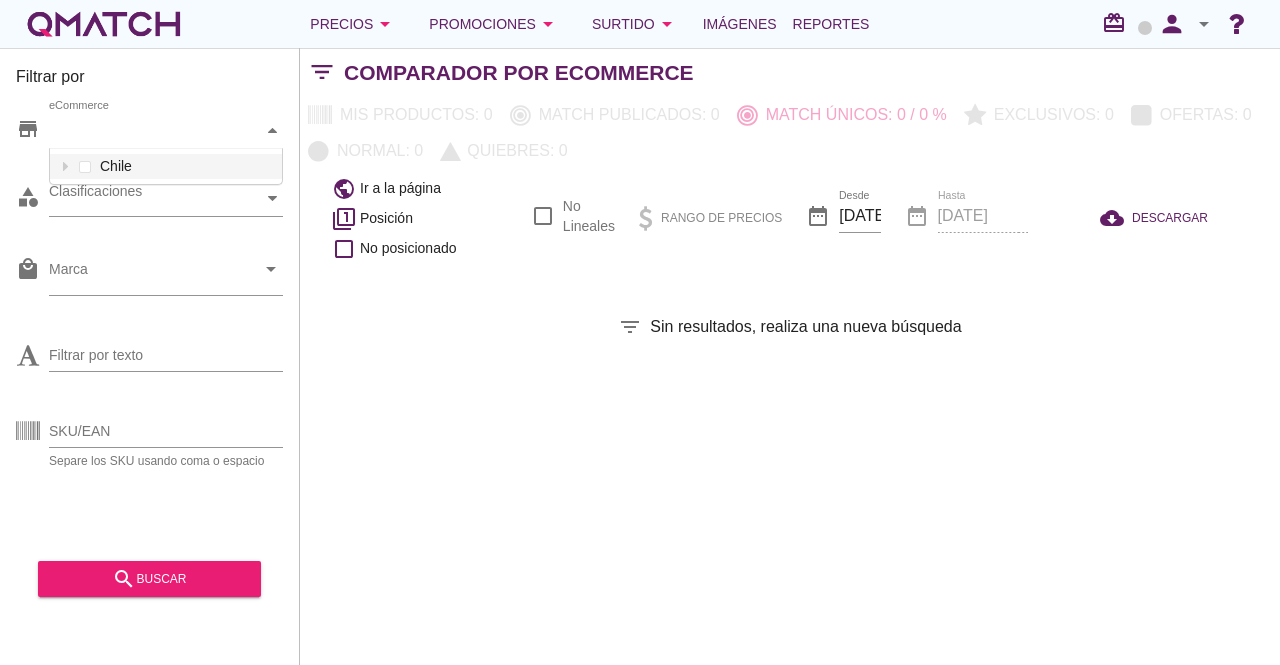 click at bounding box center [272, 130] 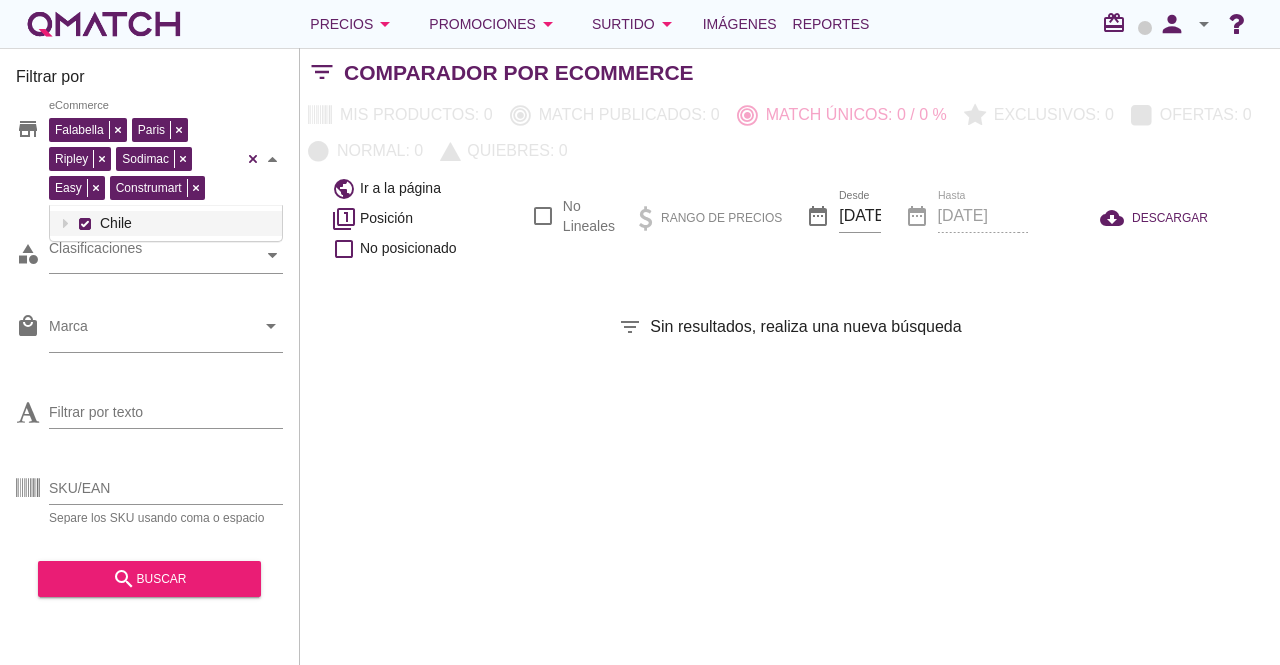 click on "Falabella Paris Ripley Sodimac Easy Construmart eCommerce Chile" at bounding box center (166, 159) 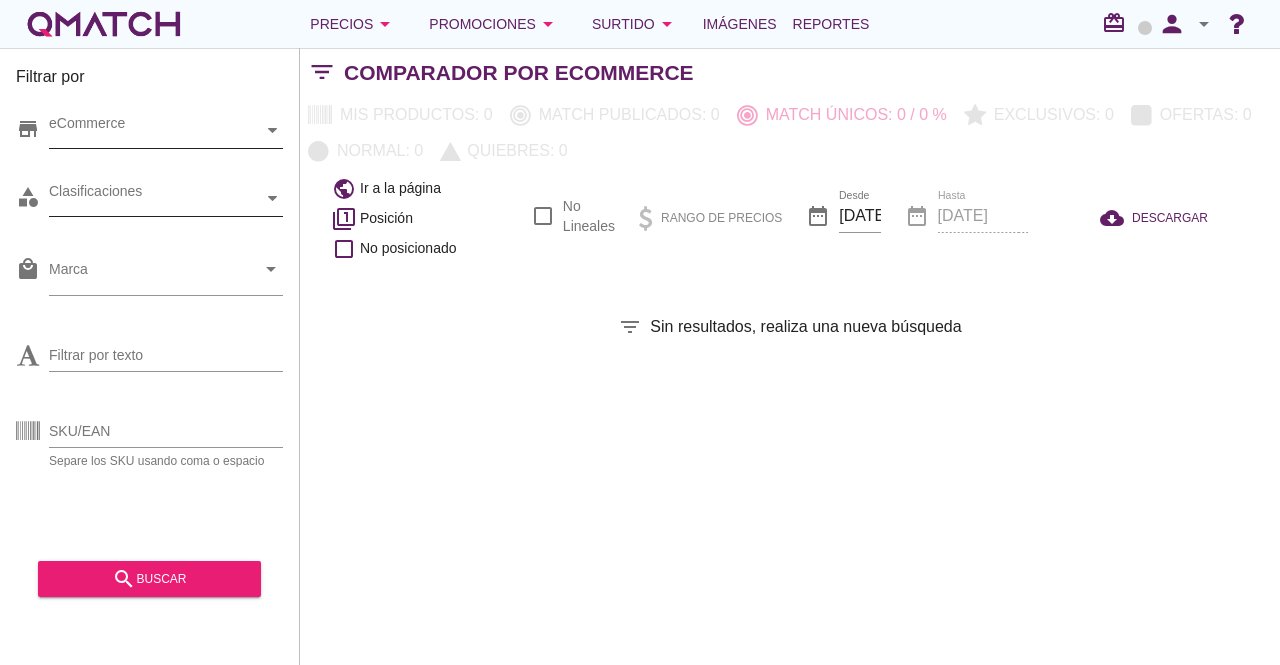 click at bounding box center [272, 130] 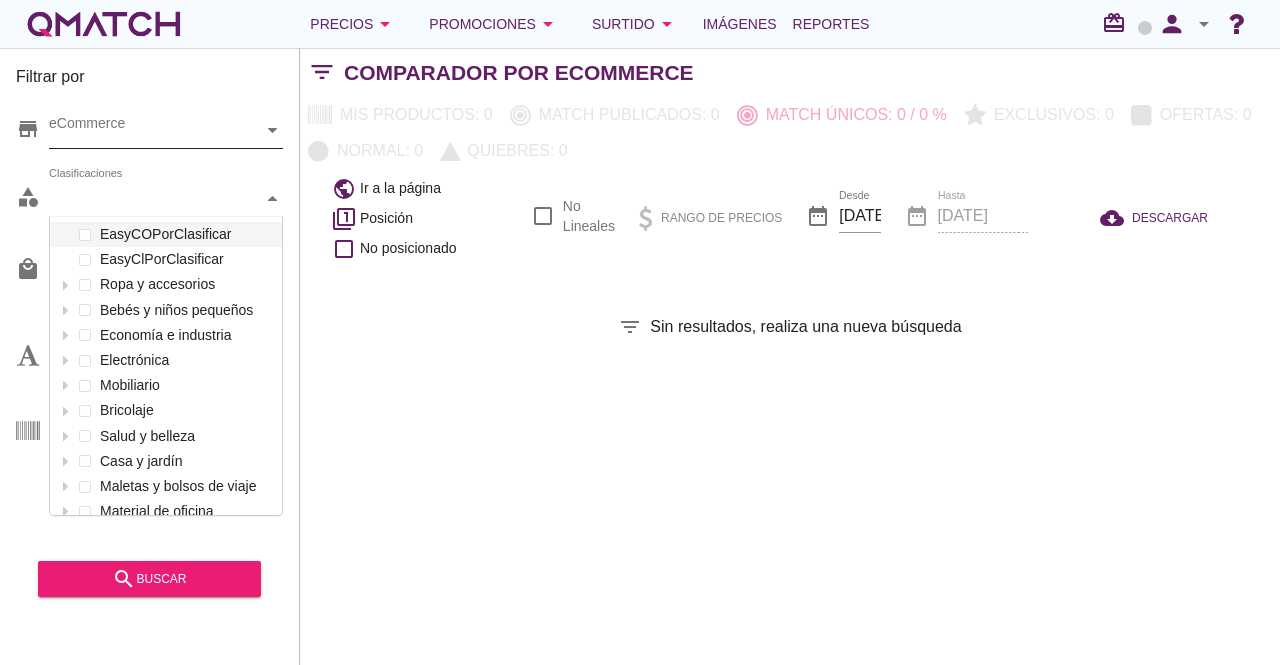 scroll, scrollTop: 301, scrollLeft: 234, axis: both 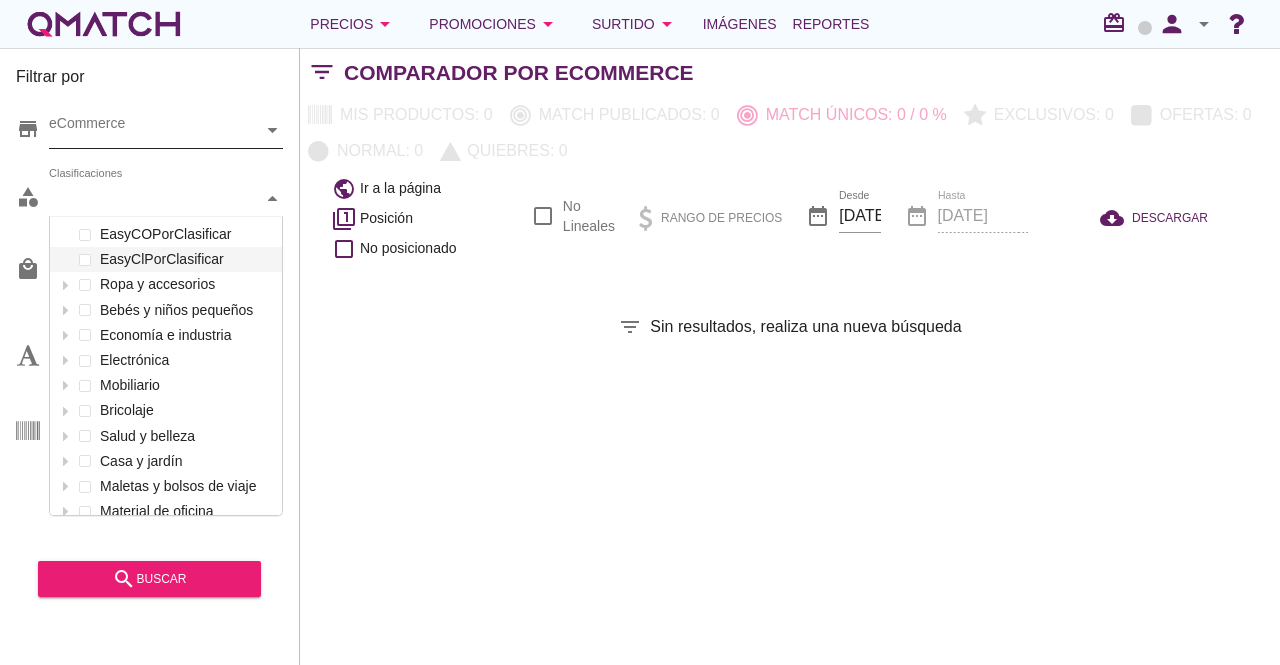 click on "Rango de precios date_range Desde [DATE] date_range Hasta [DATE]" at bounding box center [790, 356] 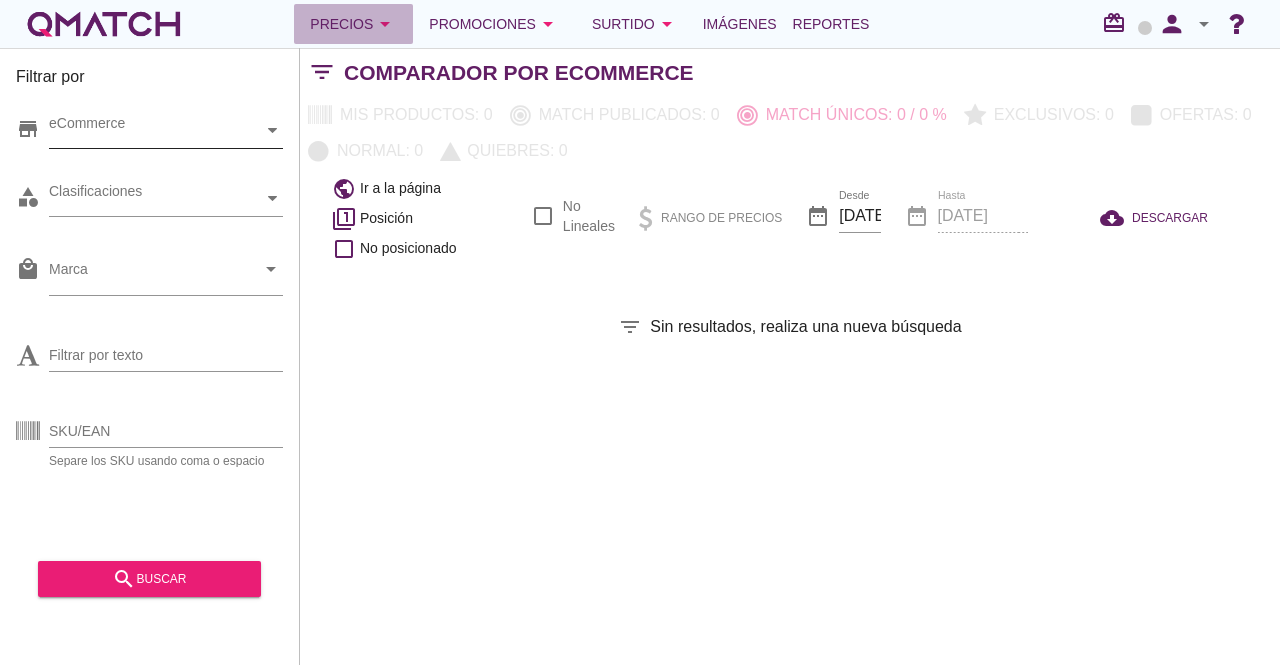 click on "Precios
arrow_drop_down" at bounding box center (353, 24) 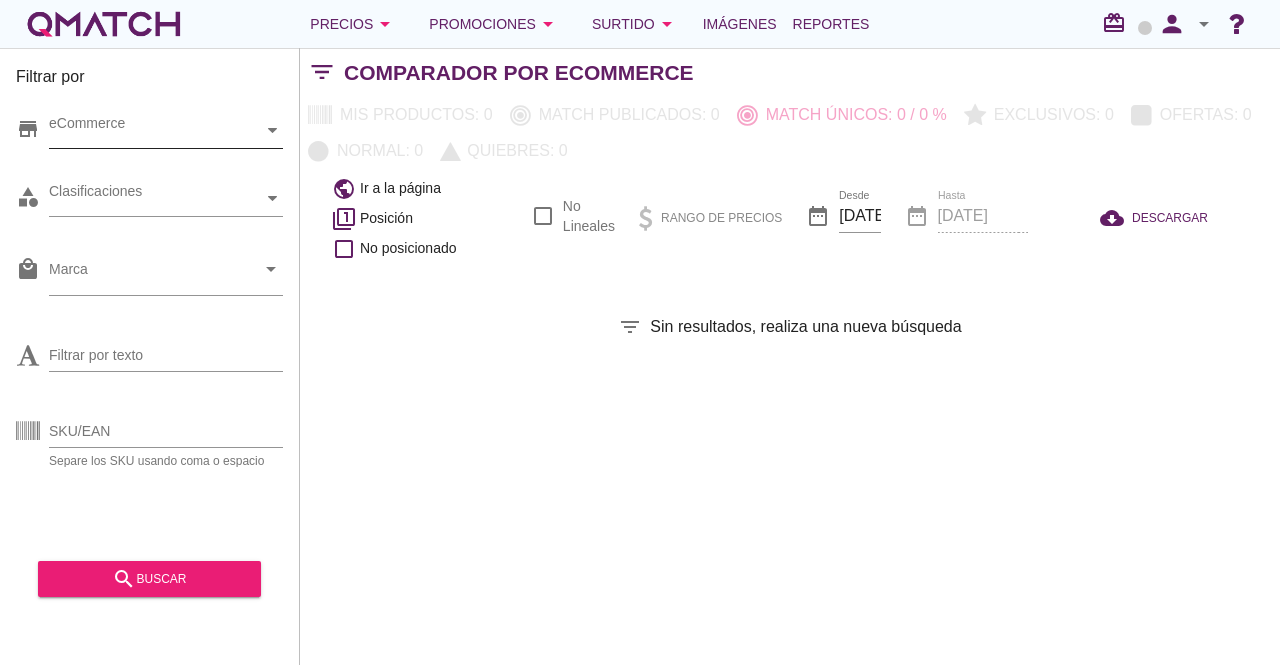 click on "eCommerce" at bounding box center (156, 130) 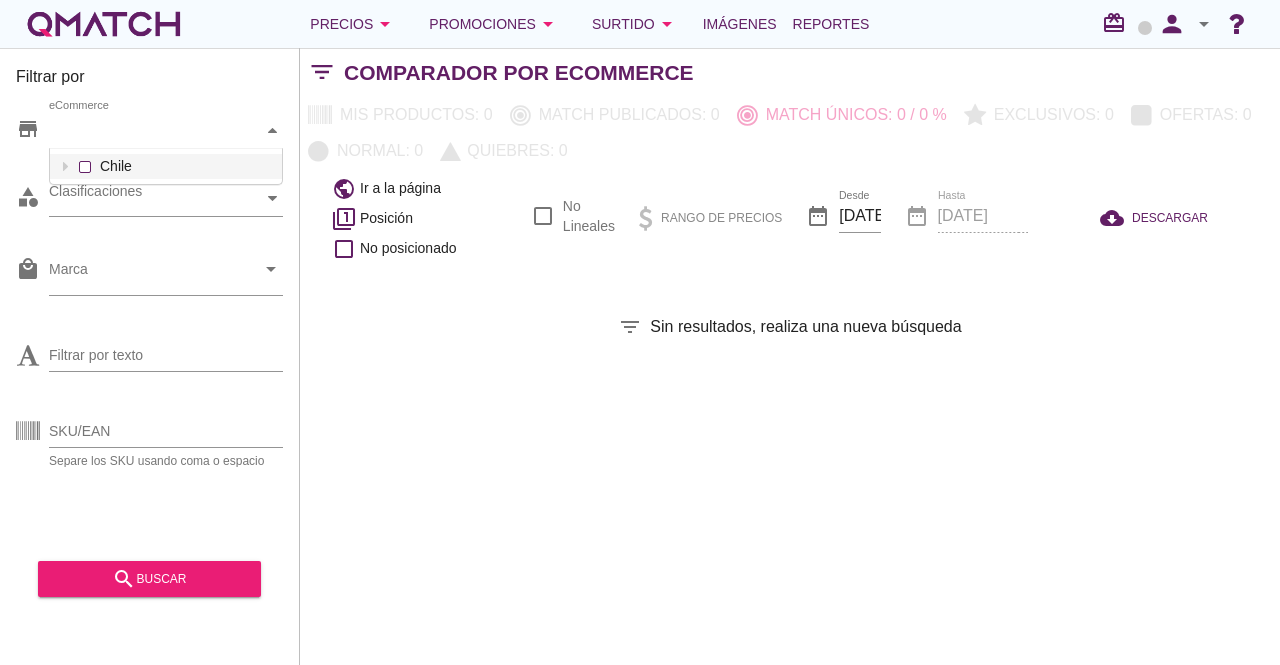 scroll, scrollTop: 38, scrollLeft: 234, axis: both 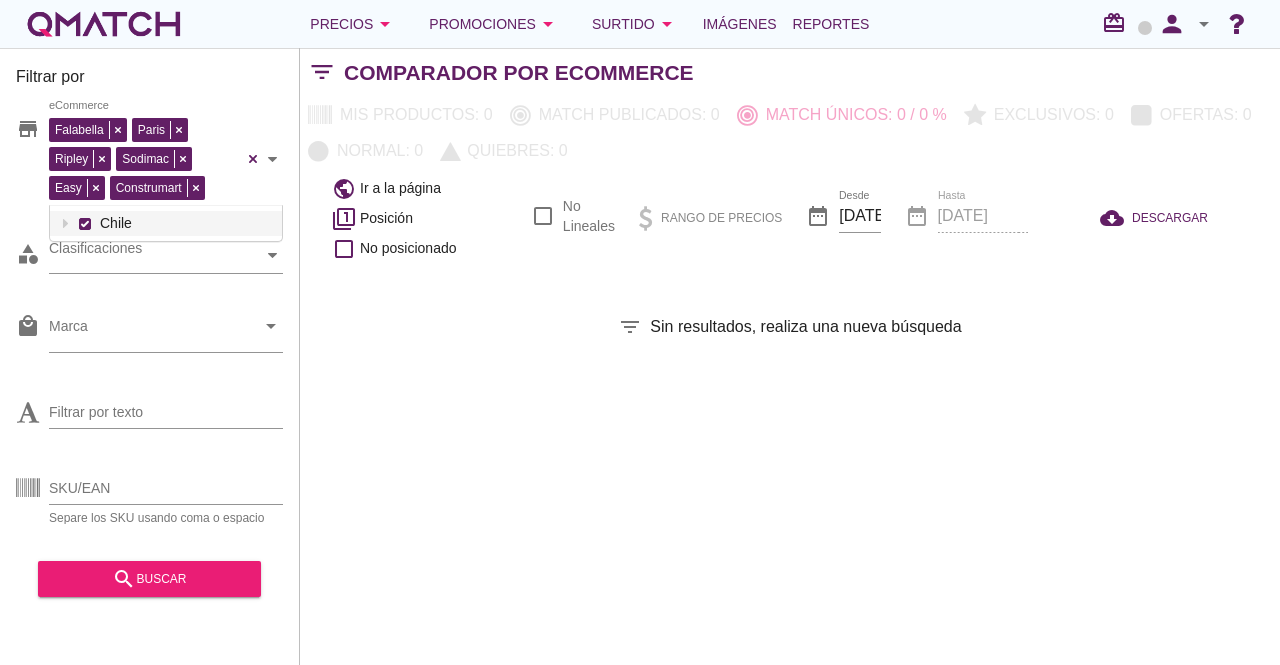 click on "Rango de precios date_range Desde [DATE] date_range Hasta [DATE]" at bounding box center [790, 356] 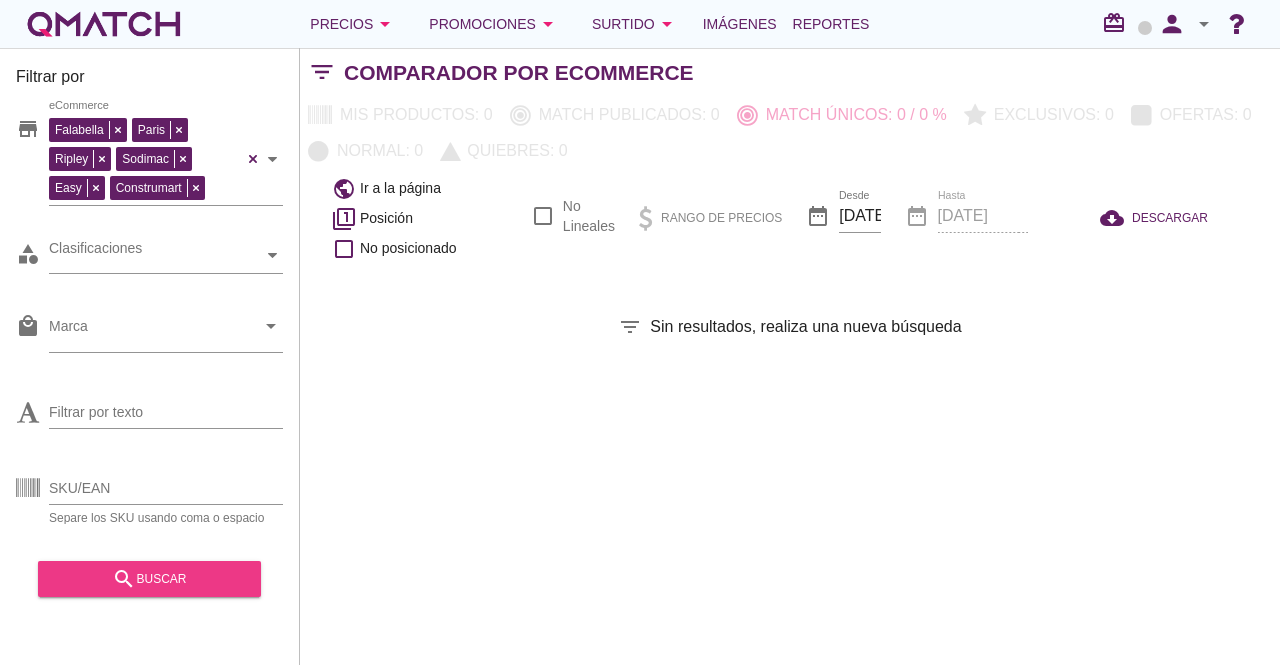 click on "search" at bounding box center [124, 579] 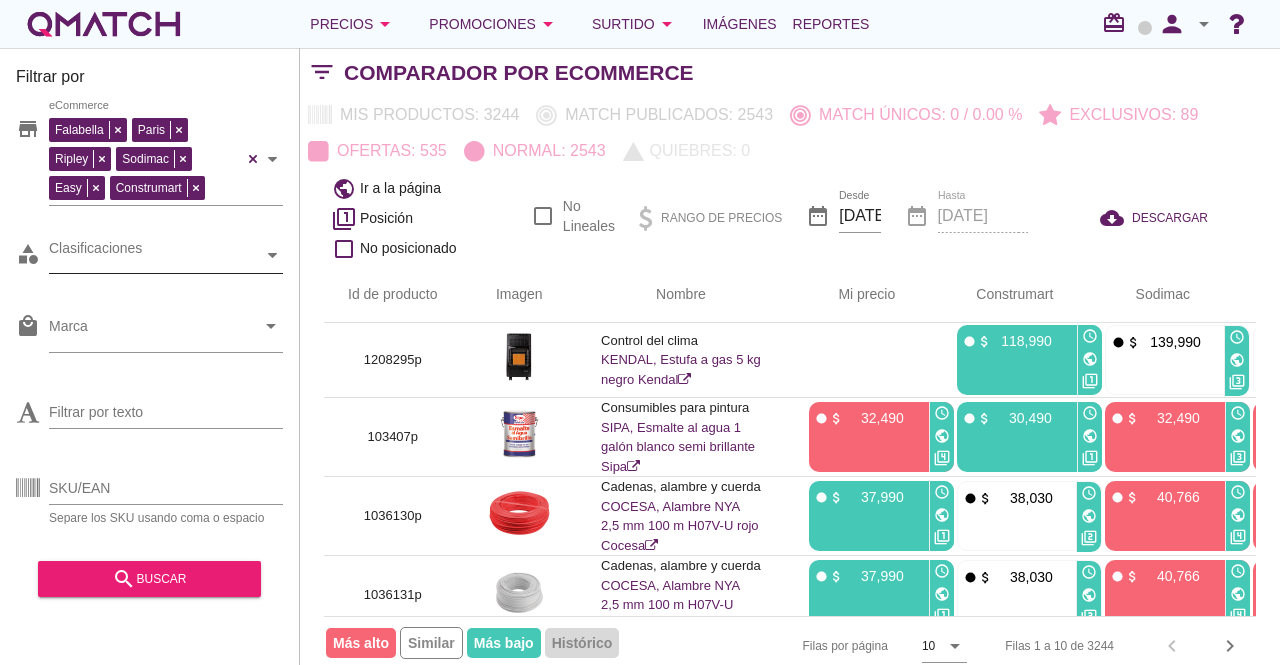 click at bounding box center (273, 255) 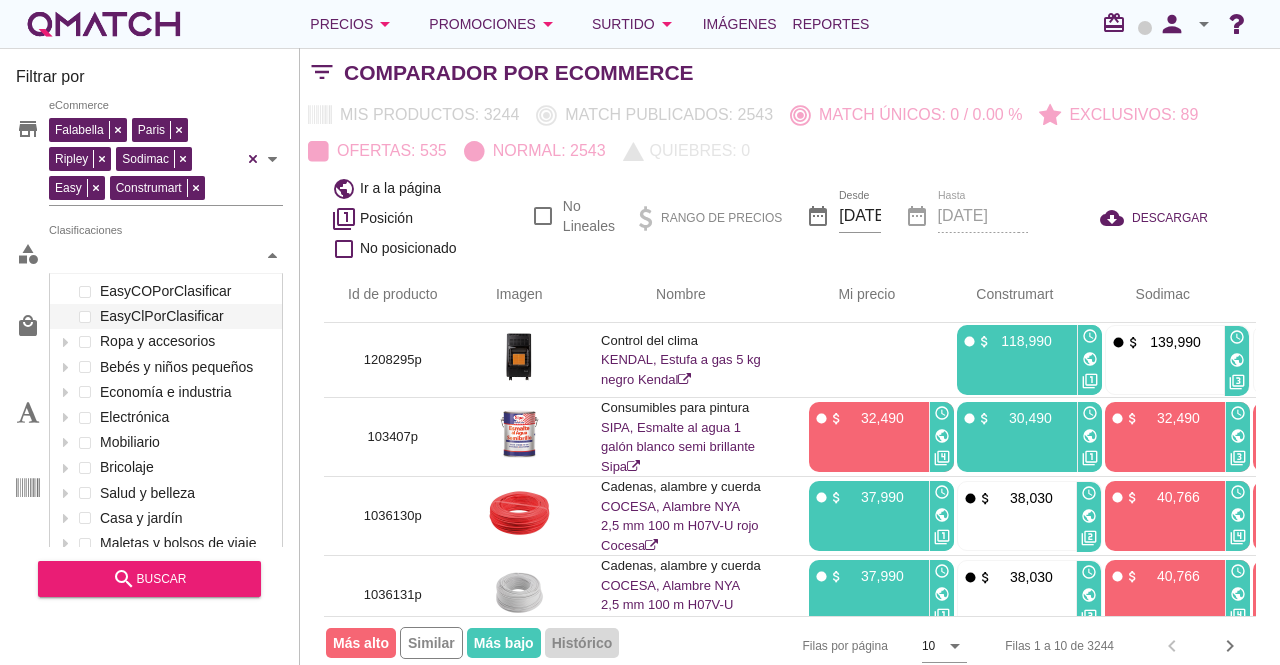 scroll, scrollTop: 301, scrollLeft: 234, axis: both 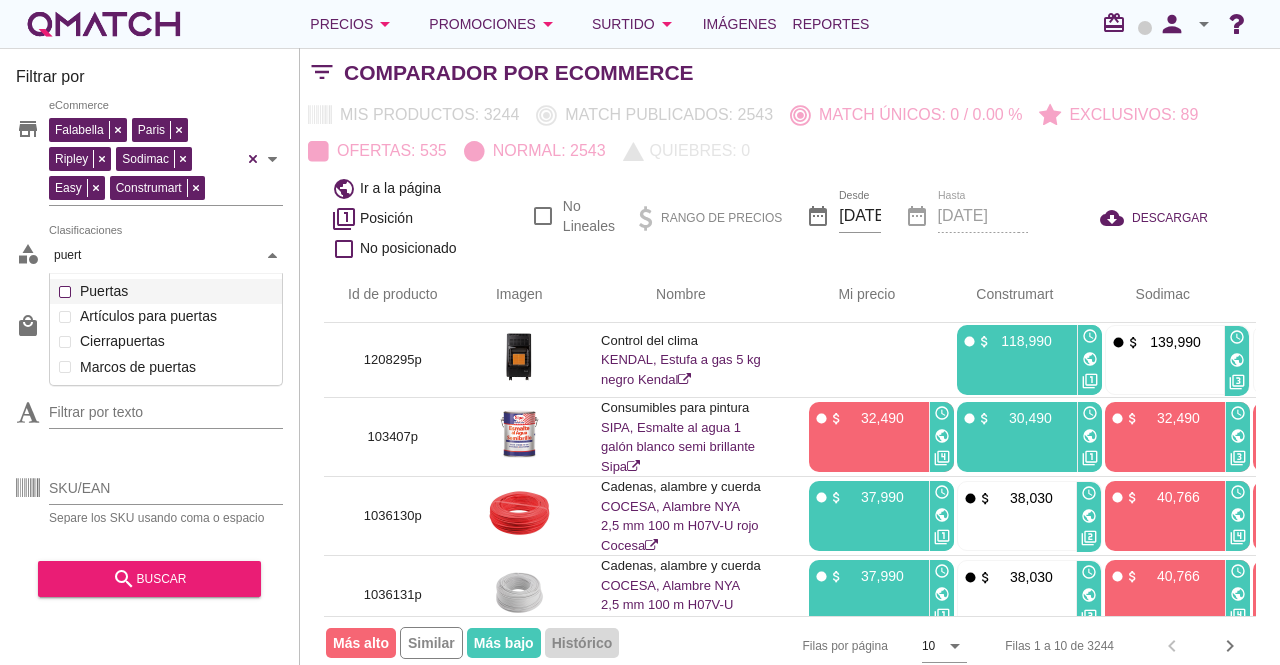 click on "Puertas" at bounding box center (176, 291) 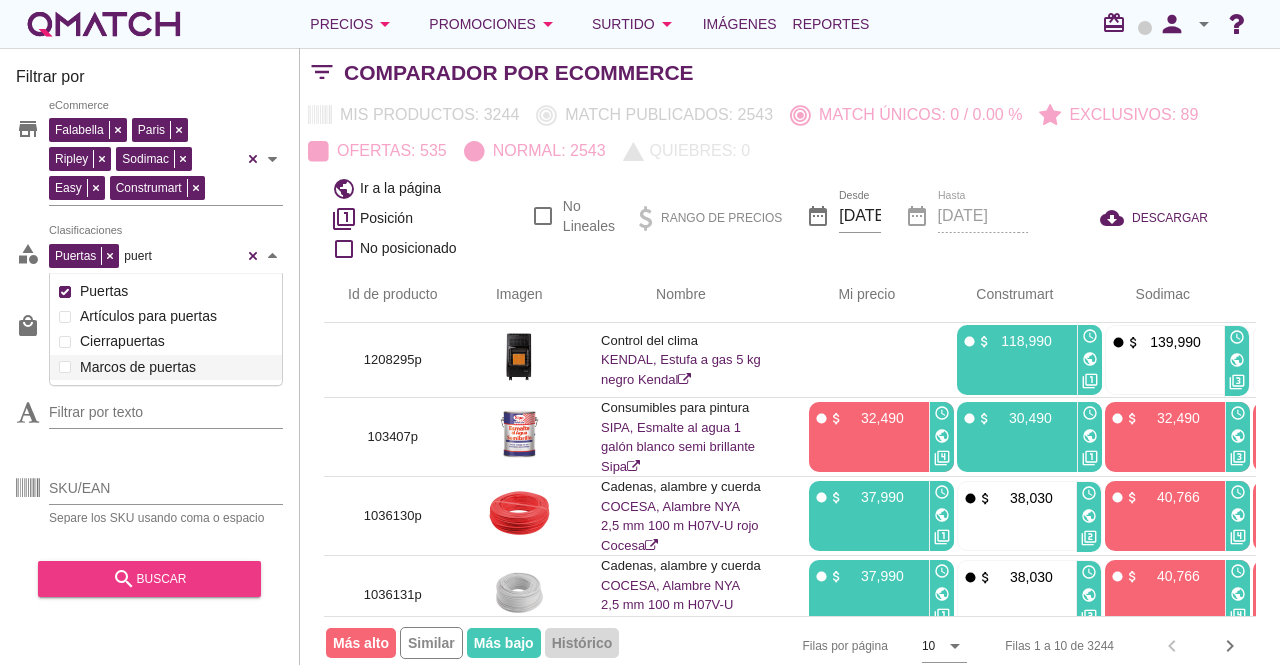 type on "puert" 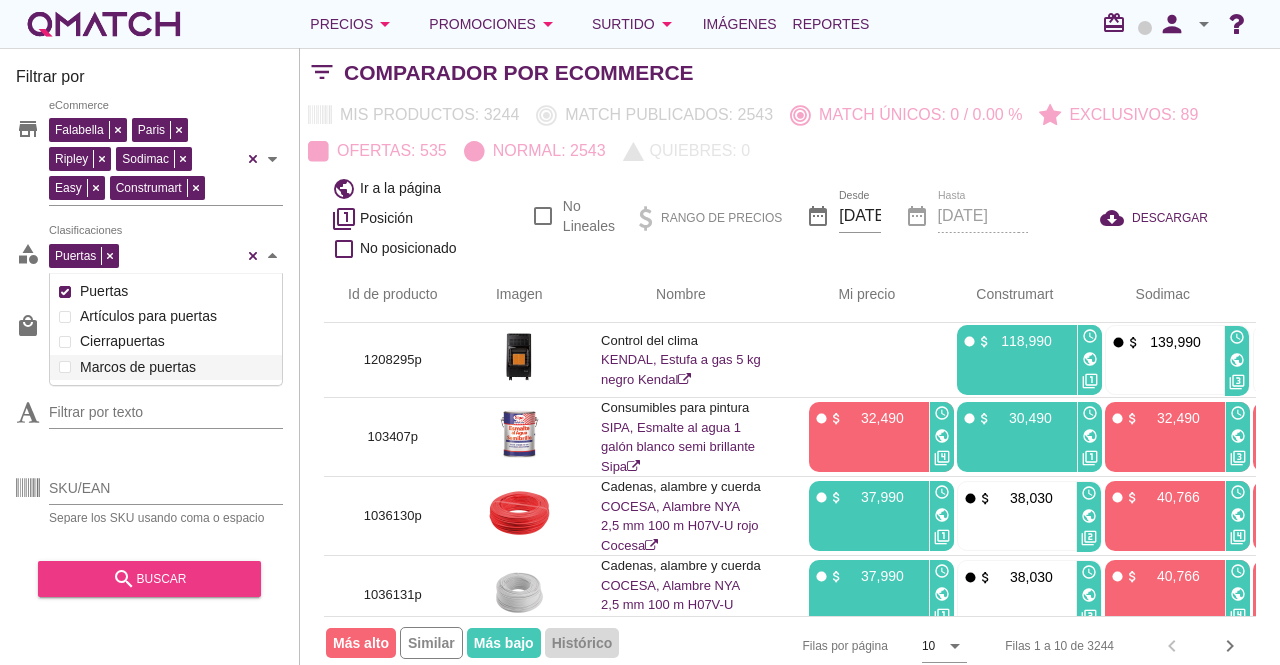 click on "search
buscar" at bounding box center (149, 579) 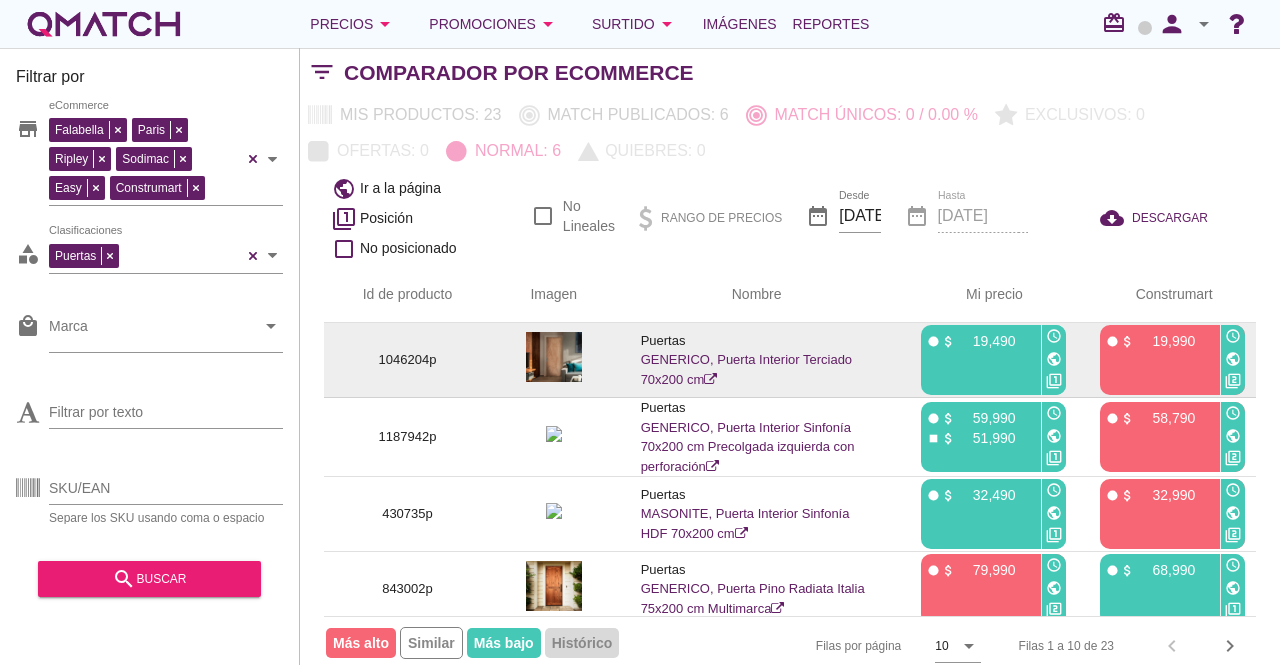 click on "[PRICE]" at bounding box center [1158, 360] 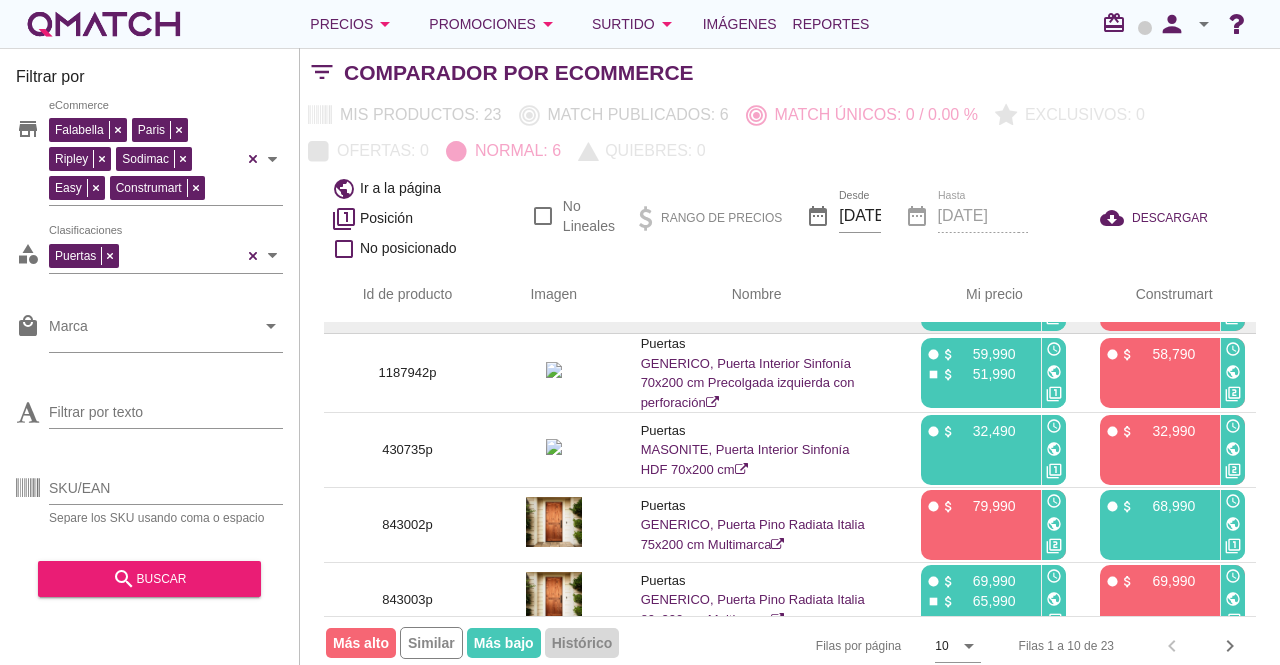 scroll, scrollTop: 0, scrollLeft: 0, axis: both 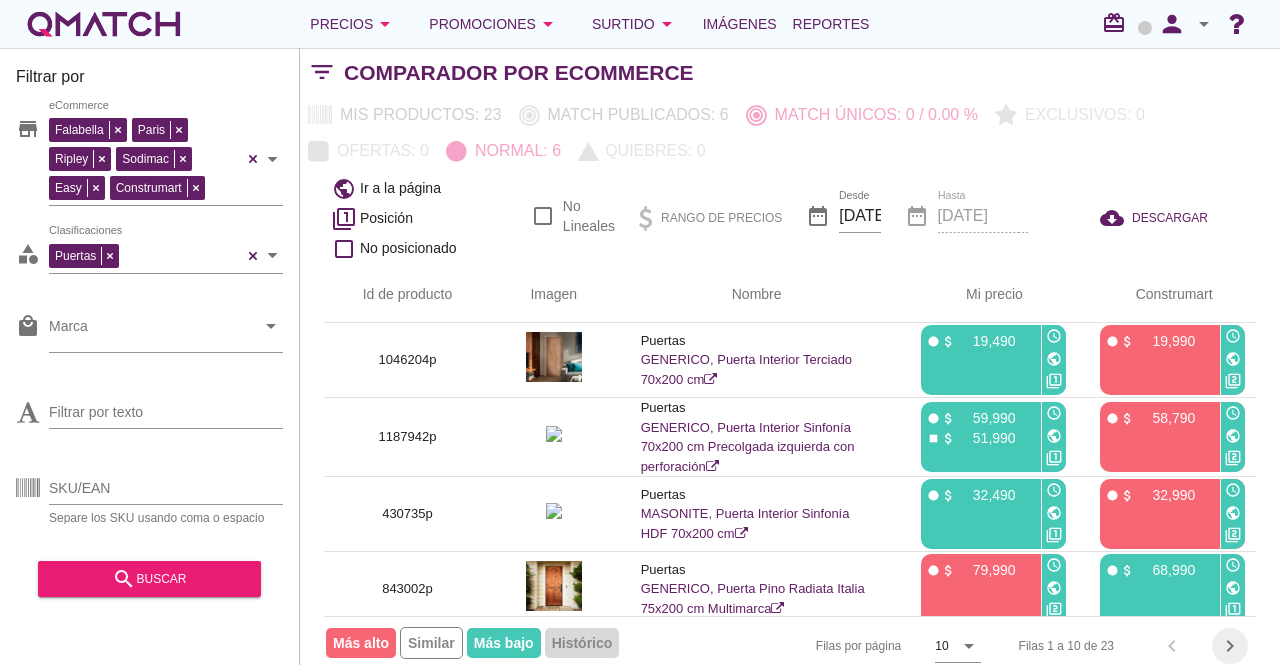 click on "chevron_right" at bounding box center [1230, 646] 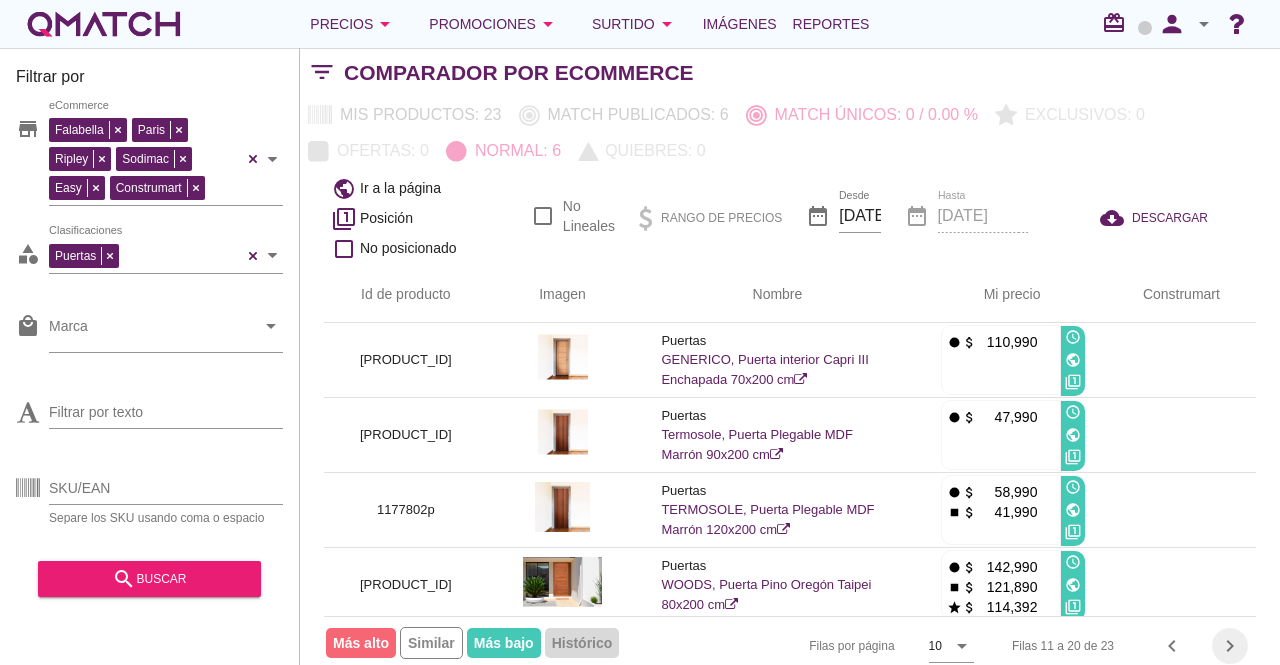 click on "chevron_right" at bounding box center [1230, 646] 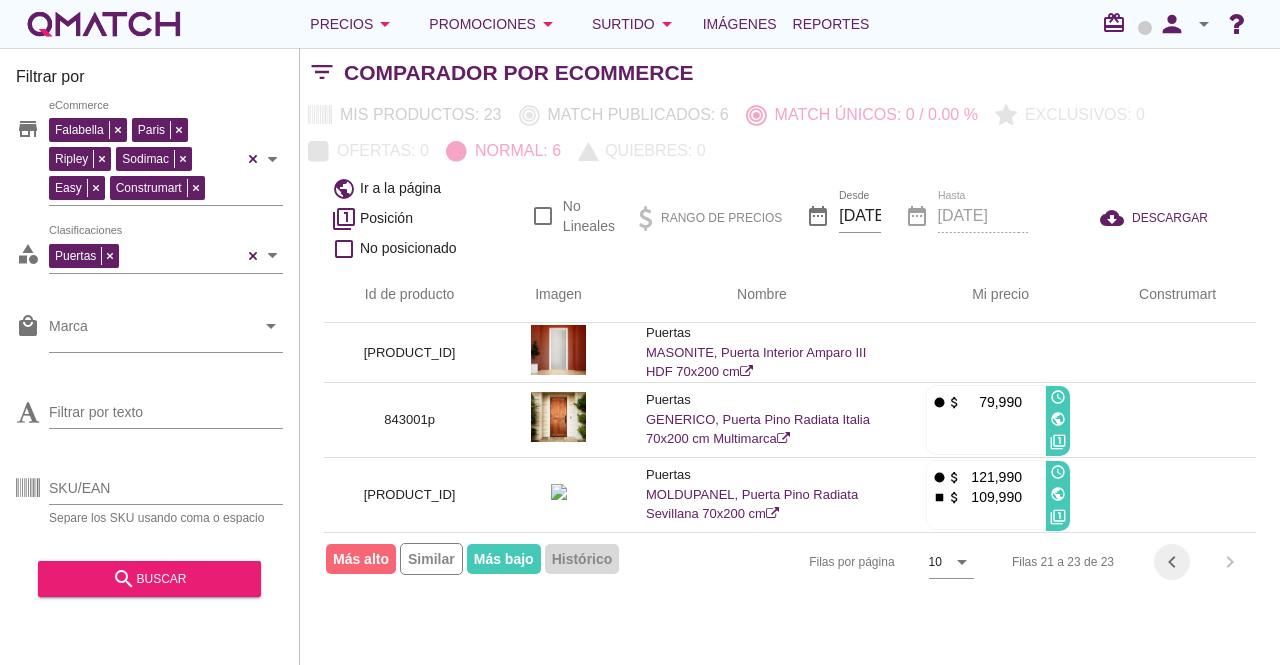 click on "chevron_left" at bounding box center (1172, 562) 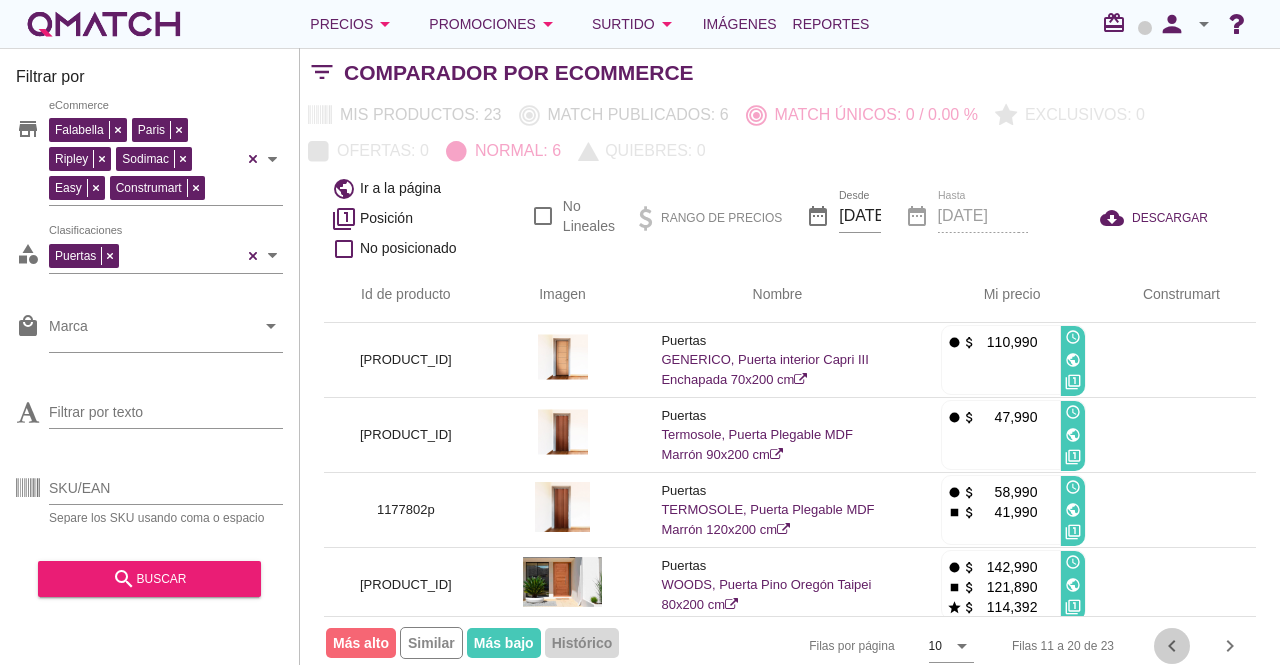 click on "chevron_left" at bounding box center (1172, 646) 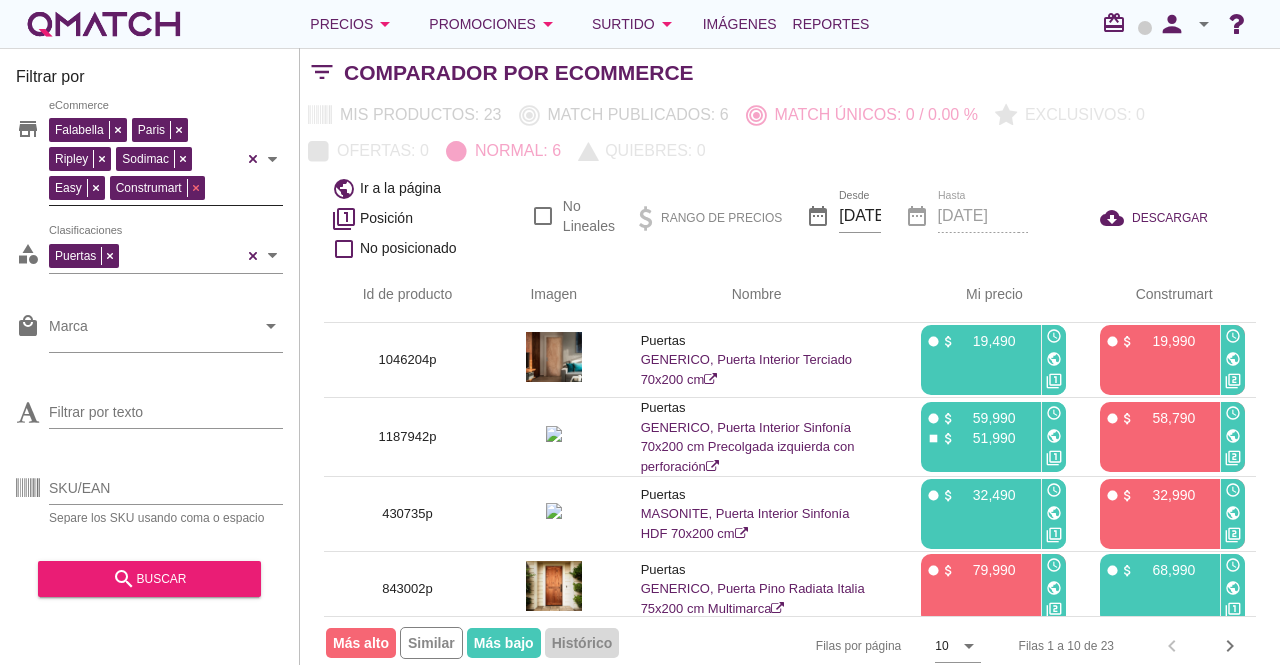 click at bounding box center (118, 130) 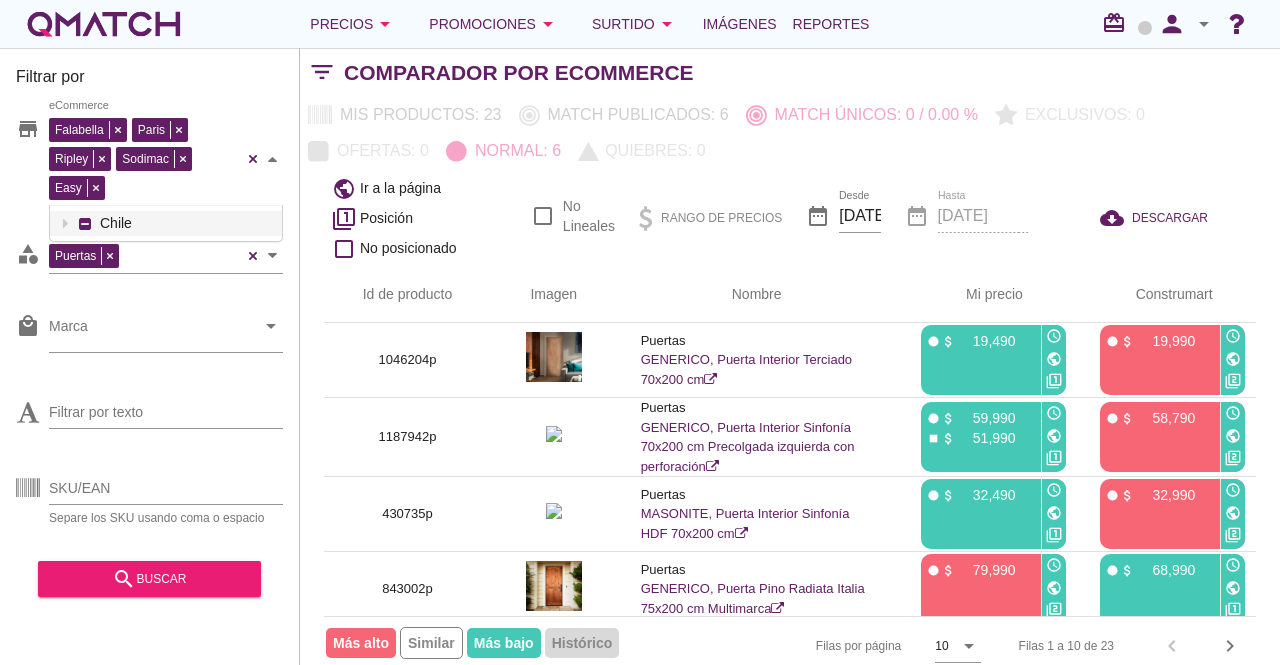 scroll, scrollTop: 38, scrollLeft: 234, axis: both 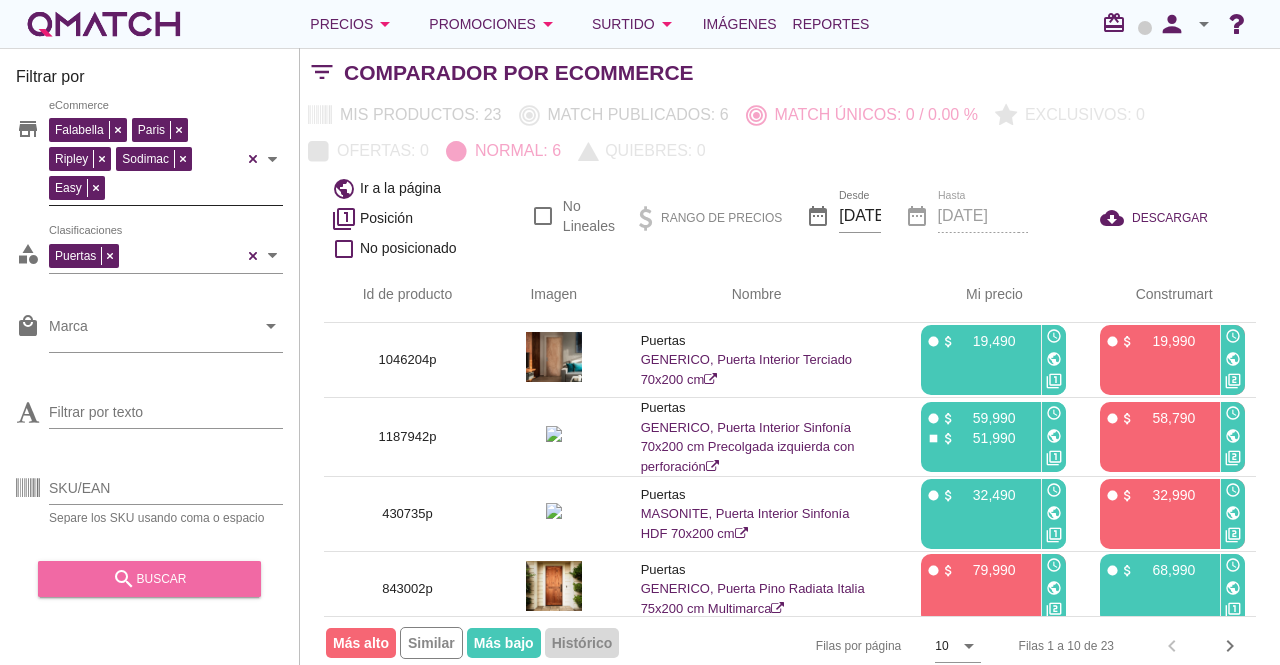 click on "search" at bounding box center [124, 579] 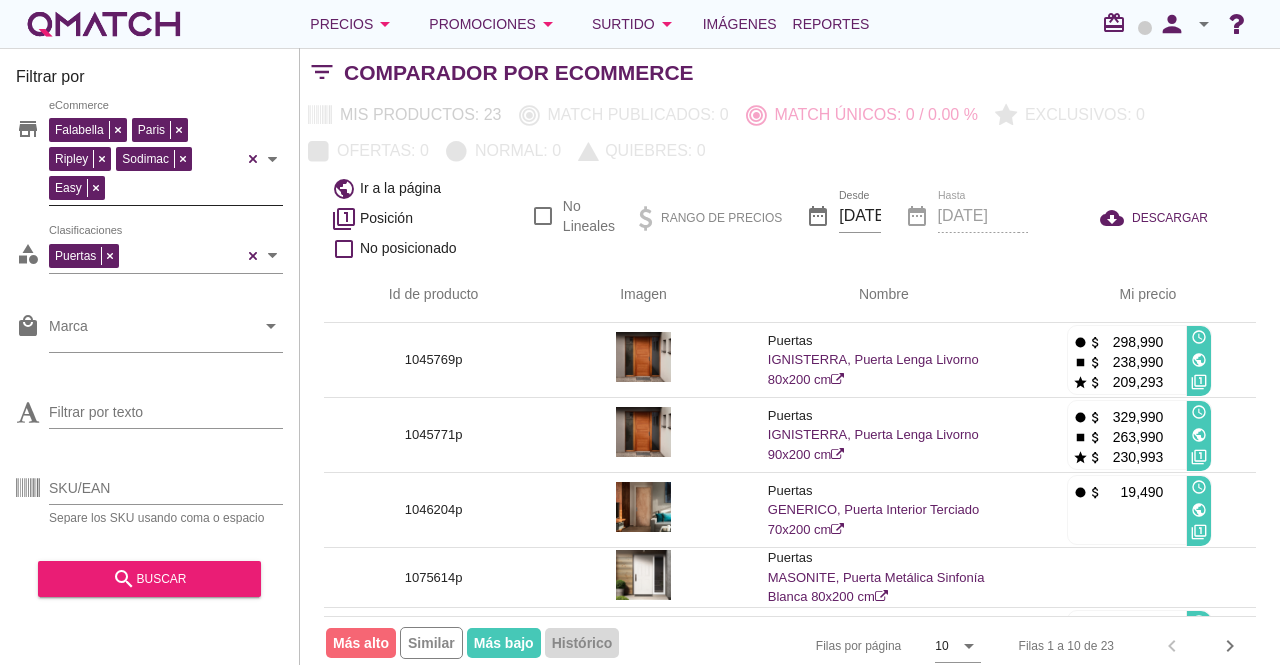 click on "Falabella Paris Ripley Sodimac Easy eCommerce" at bounding box center (146, 156) 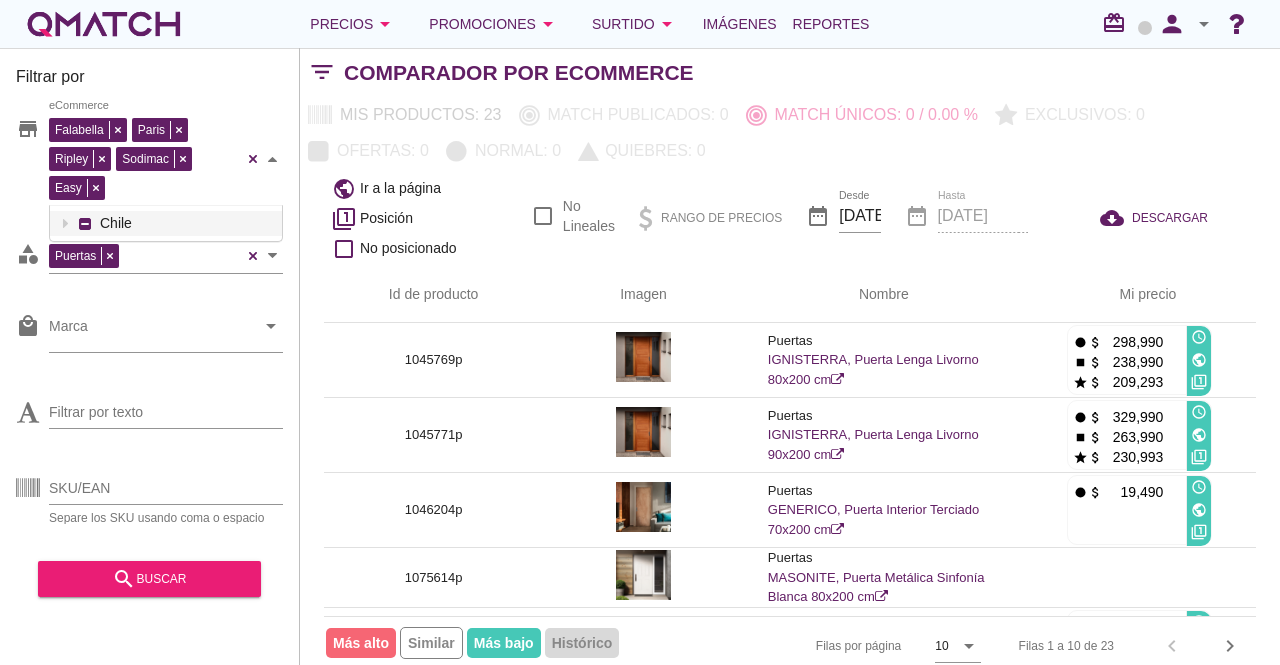 scroll, scrollTop: 38, scrollLeft: 234, axis: both 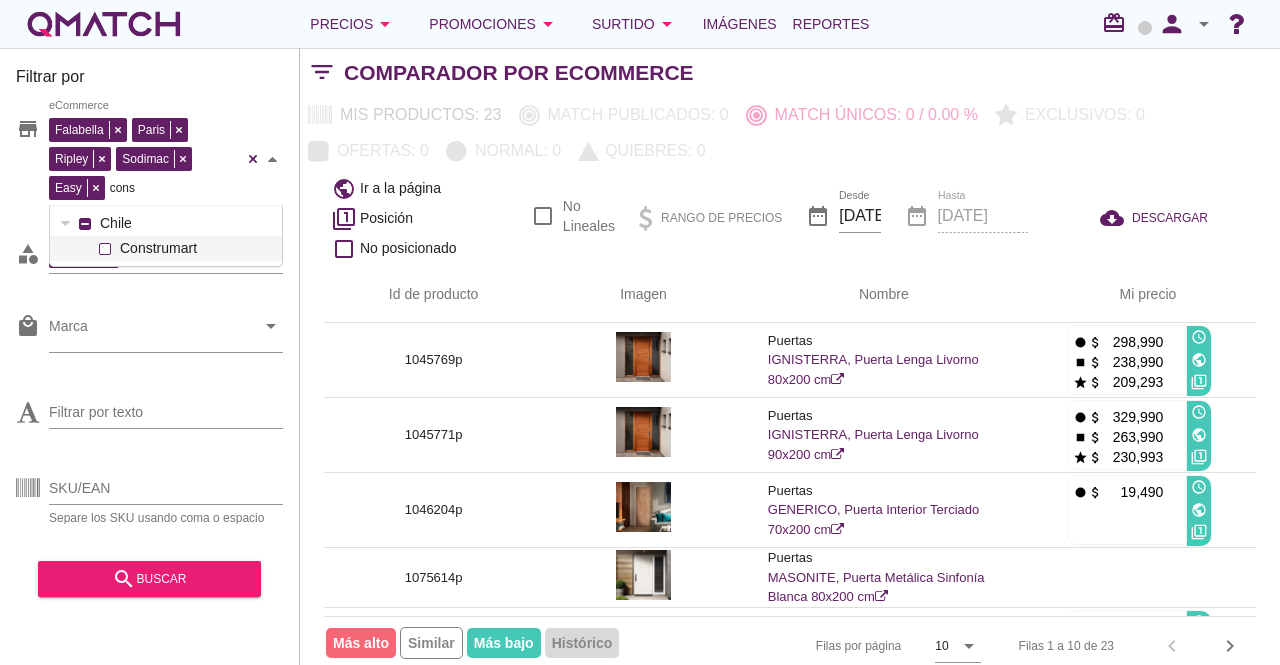 click on "Chile Falabella Paris Ripley Sodimac Easy Construmart" at bounding box center [166, 236] 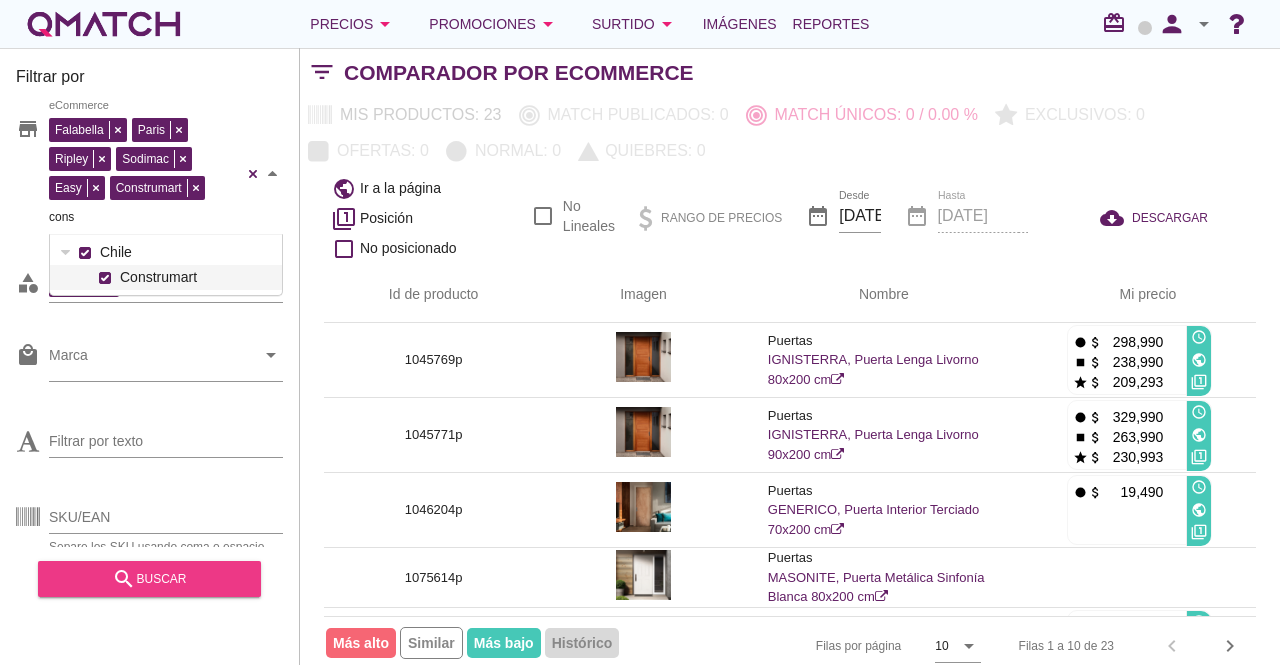 type on "cons" 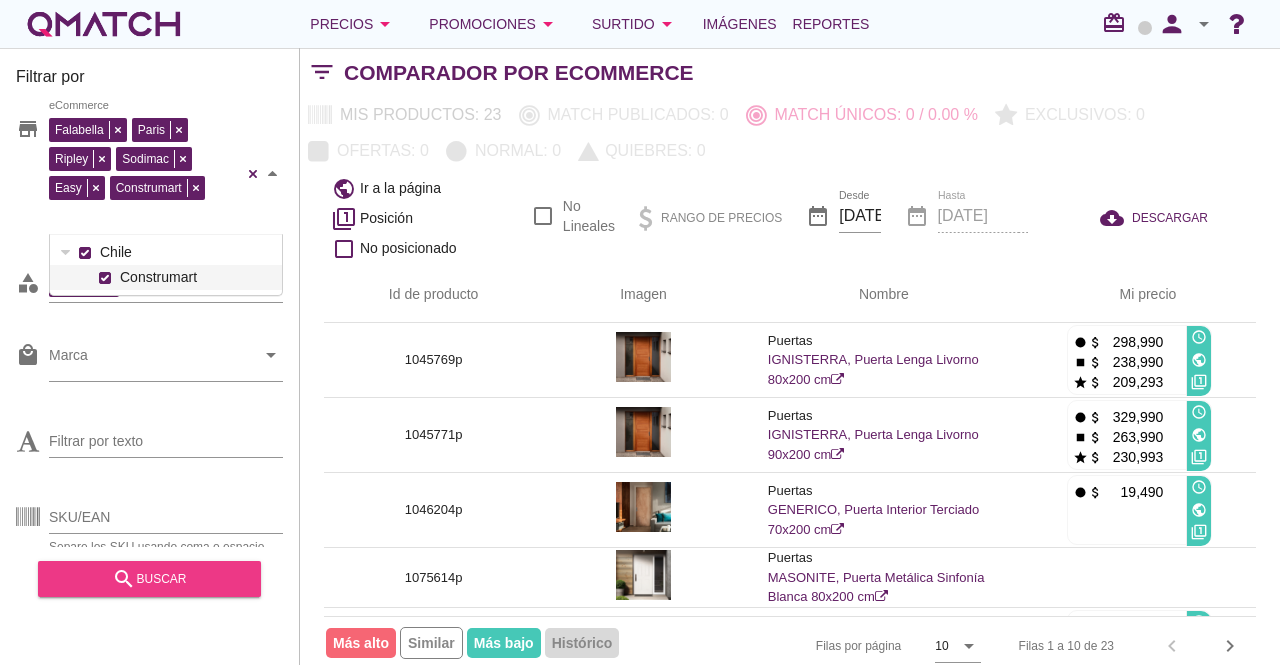 click on "search
buscar" at bounding box center [149, 579] 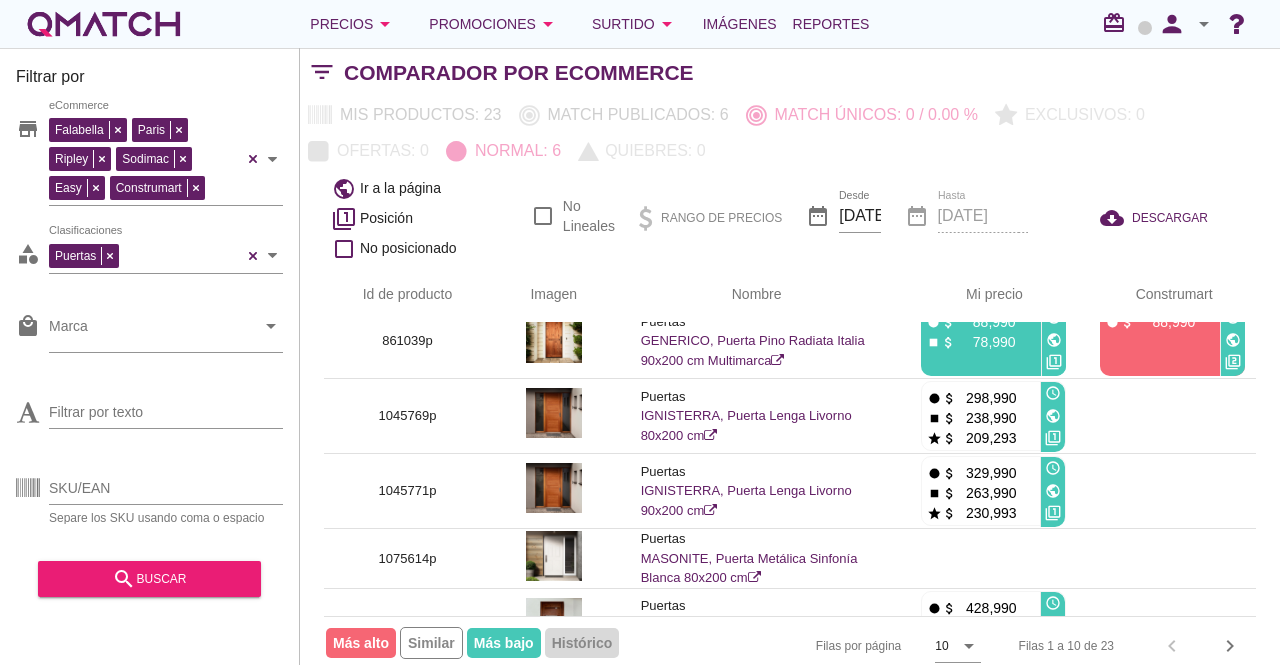 scroll, scrollTop: 441, scrollLeft: 0, axis: vertical 